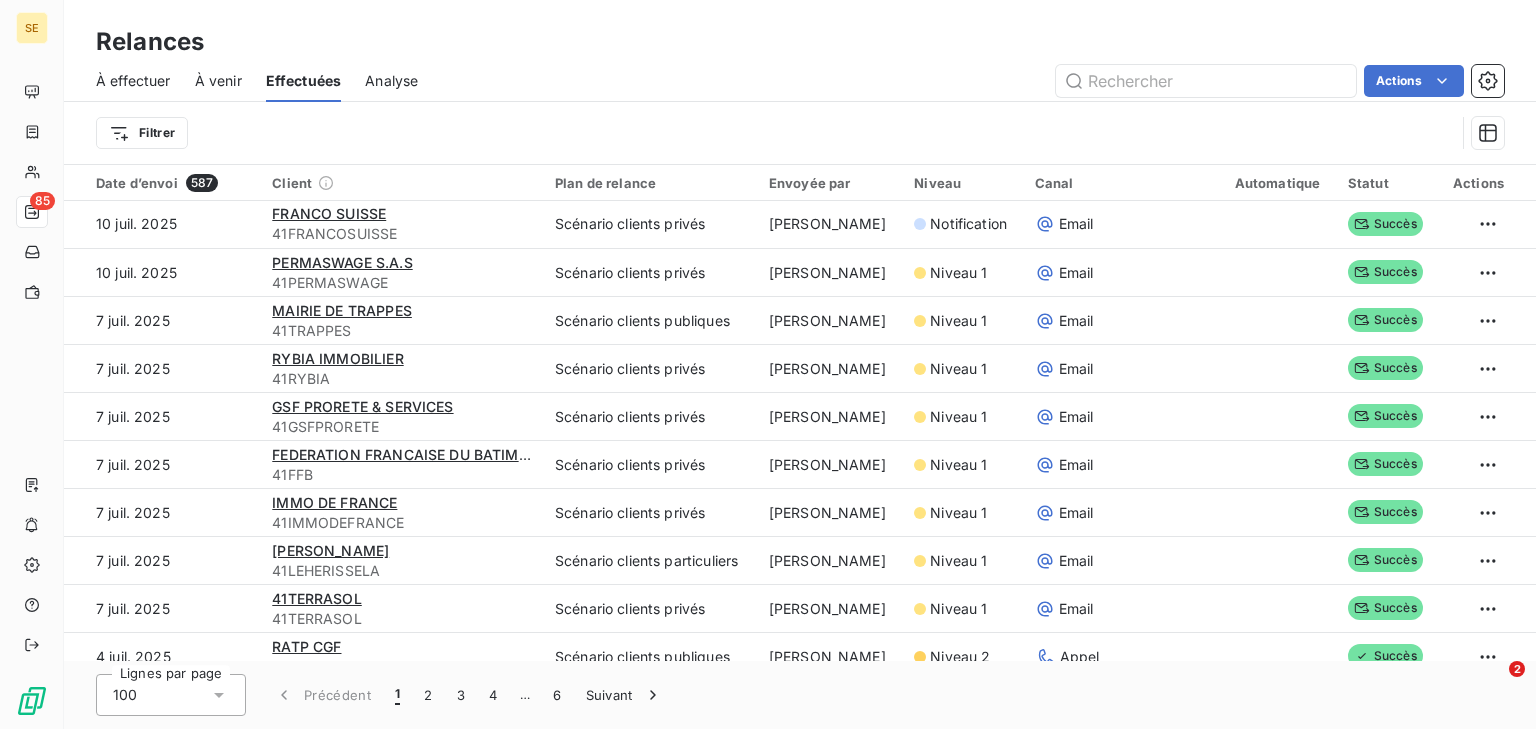 scroll, scrollTop: 0, scrollLeft: 0, axis: both 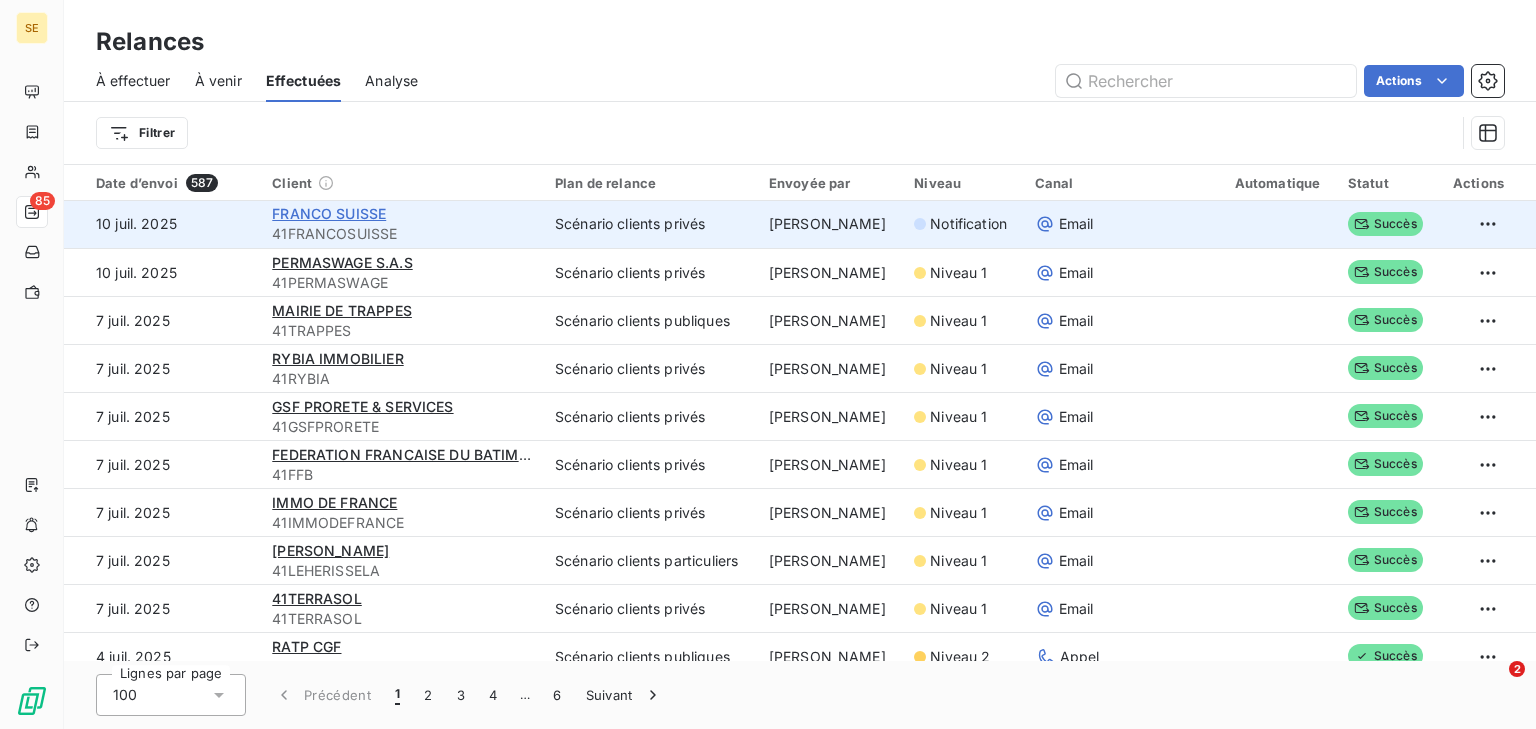 click on "FRANCO SUISSE" at bounding box center (329, 213) 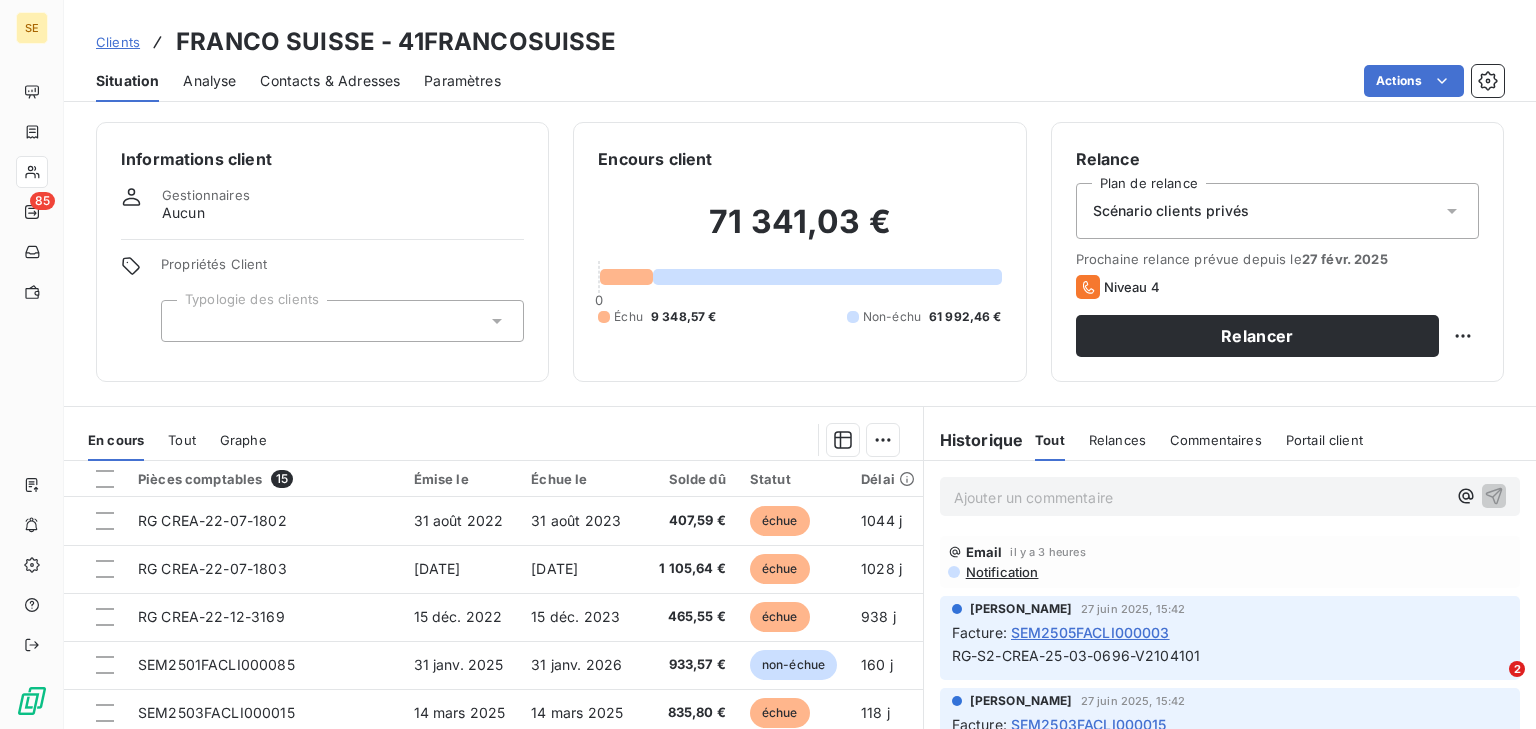 click on "Notification" at bounding box center (1001, 572) 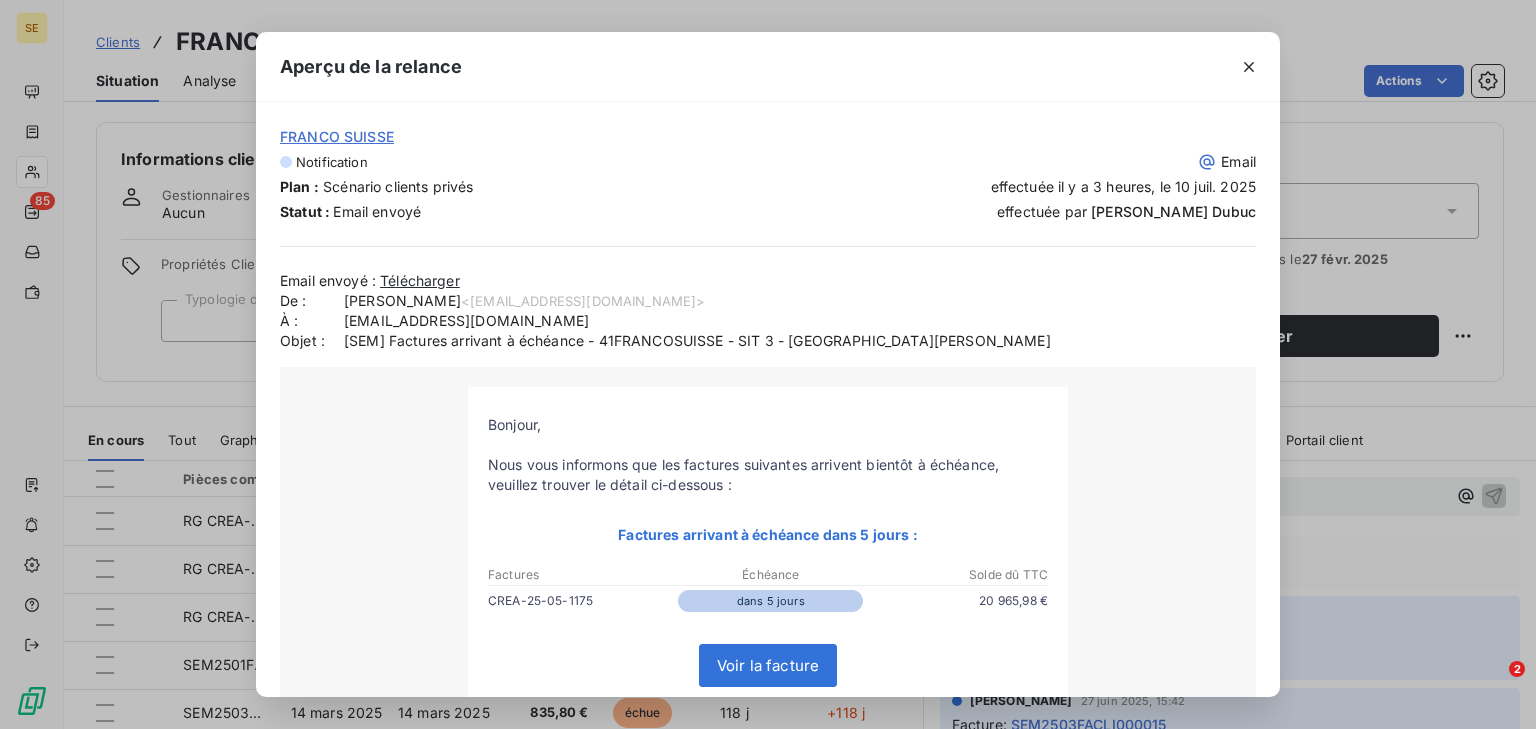 drag, startPoint x: 965, startPoint y: 589, endPoint x: 1055, endPoint y: 592, distance: 90.04999 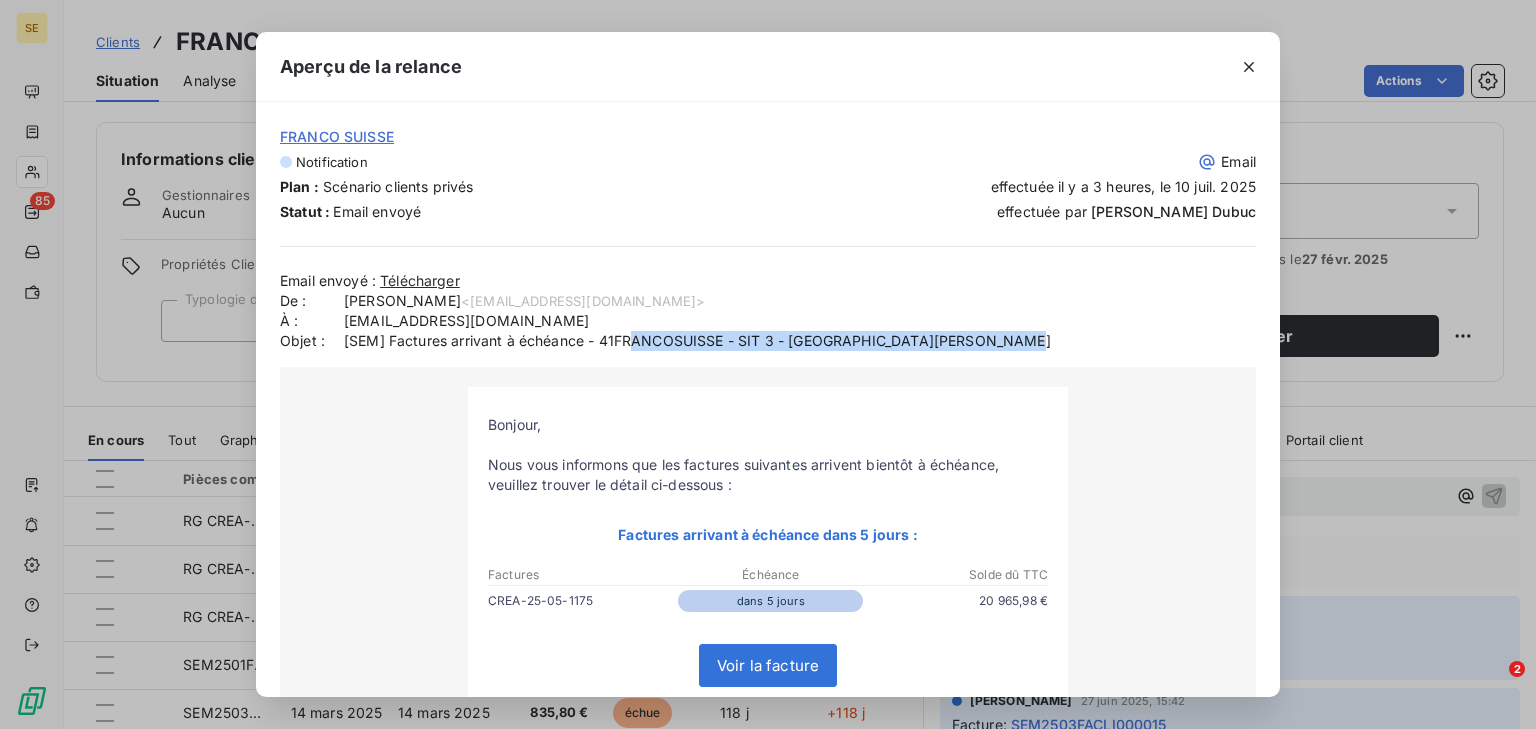drag, startPoint x: 711, startPoint y: 339, endPoint x: 1034, endPoint y: 340, distance: 323.00156 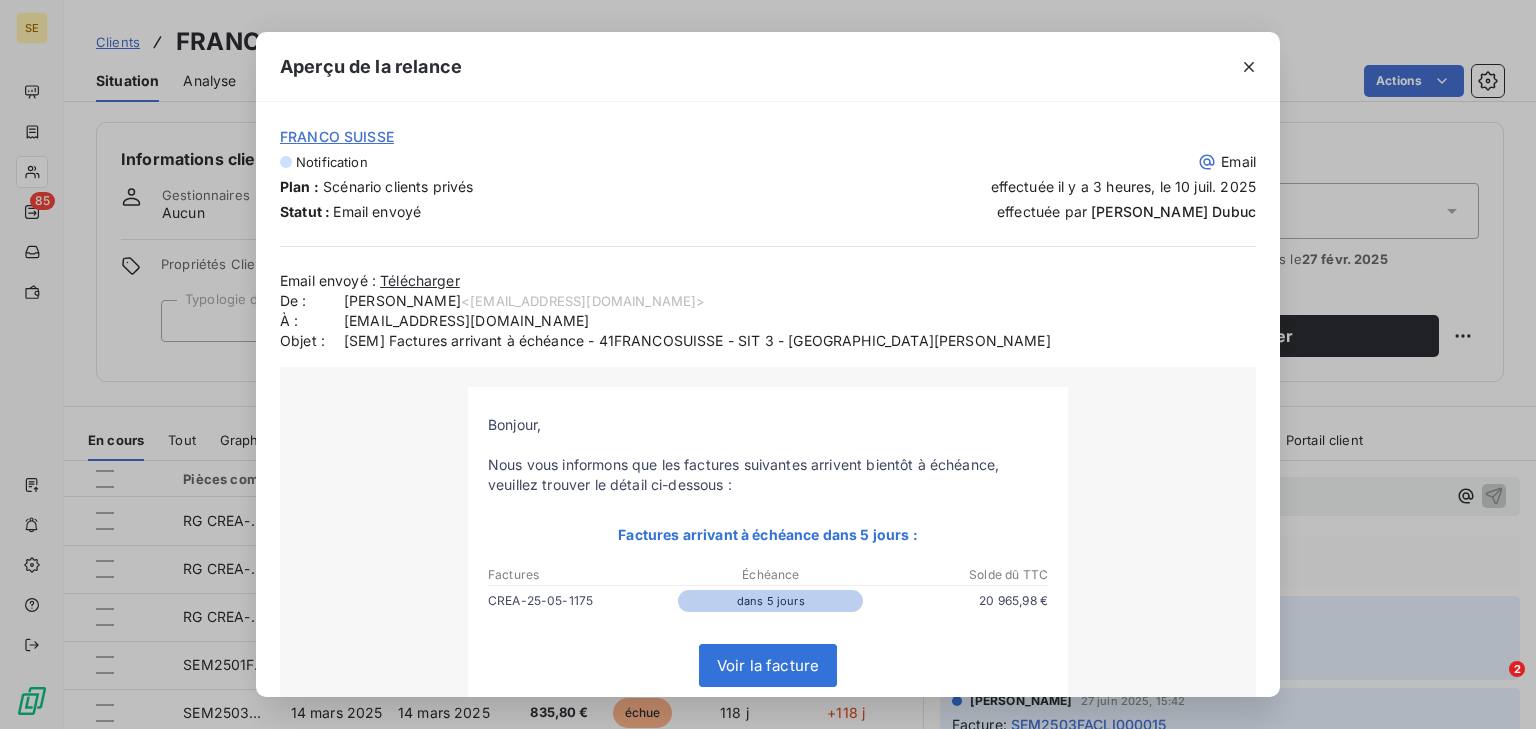 click on "Email envoyé : Télécharger De : [PERSON_NAME] <[EMAIL_ADDRESS][DOMAIN_NAME]> À : [EMAIL_ADDRESS][DOMAIN_NAME] Objet : [SEM] Factures arrivant à échéance - 41FRANCOSUISSE - SIT 3 - [GEOGRAPHIC_DATA][PERSON_NAME]
[GEOGRAPHIC_DATA],
Nous vous informons que les factures suivantes arrivent bientôt à échéance, veuillez trouver le détail ci-dessous :
Factures arrivant à échéance dans 5 jours :
Factures
Échéance" at bounding box center (768, 678) 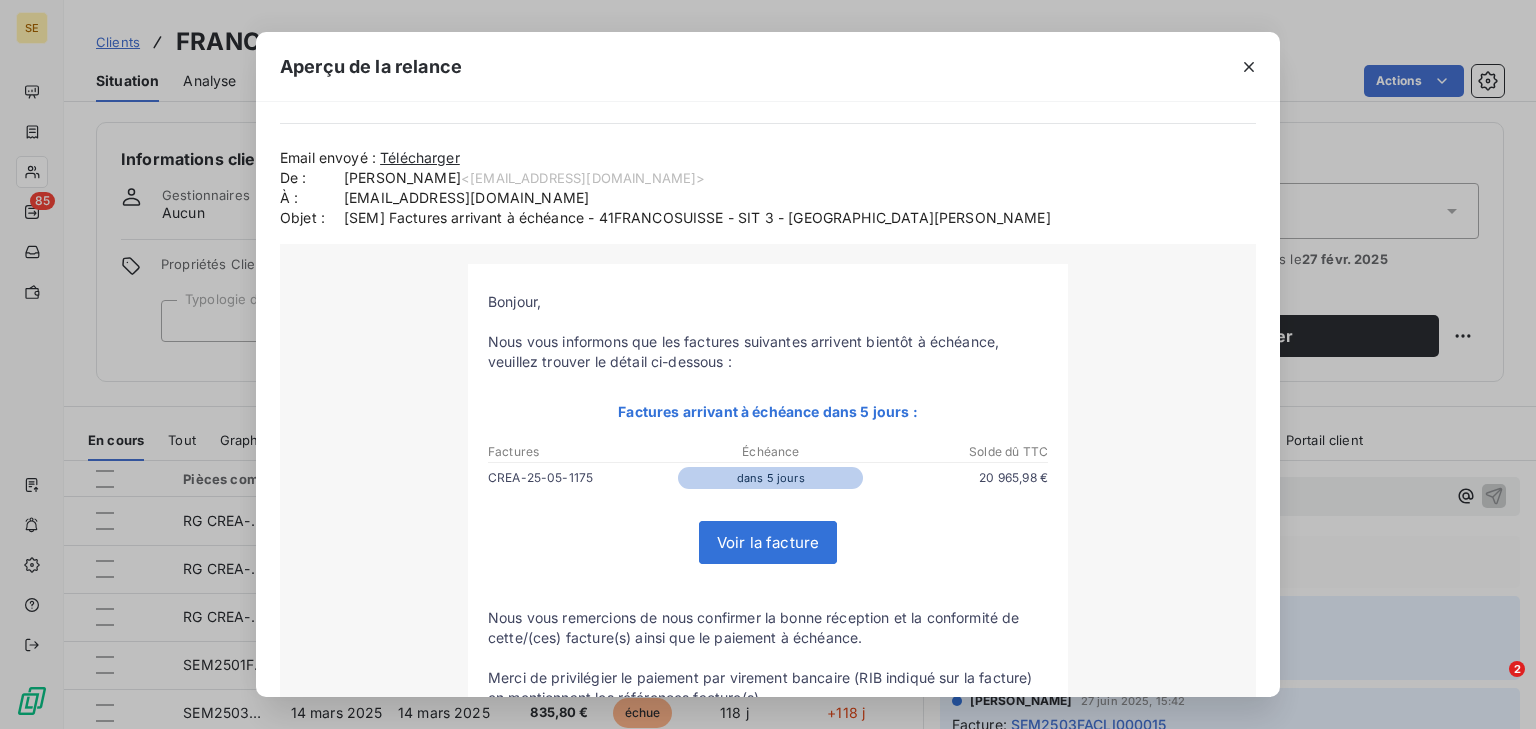 scroll, scrollTop: 0, scrollLeft: 0, axis: both 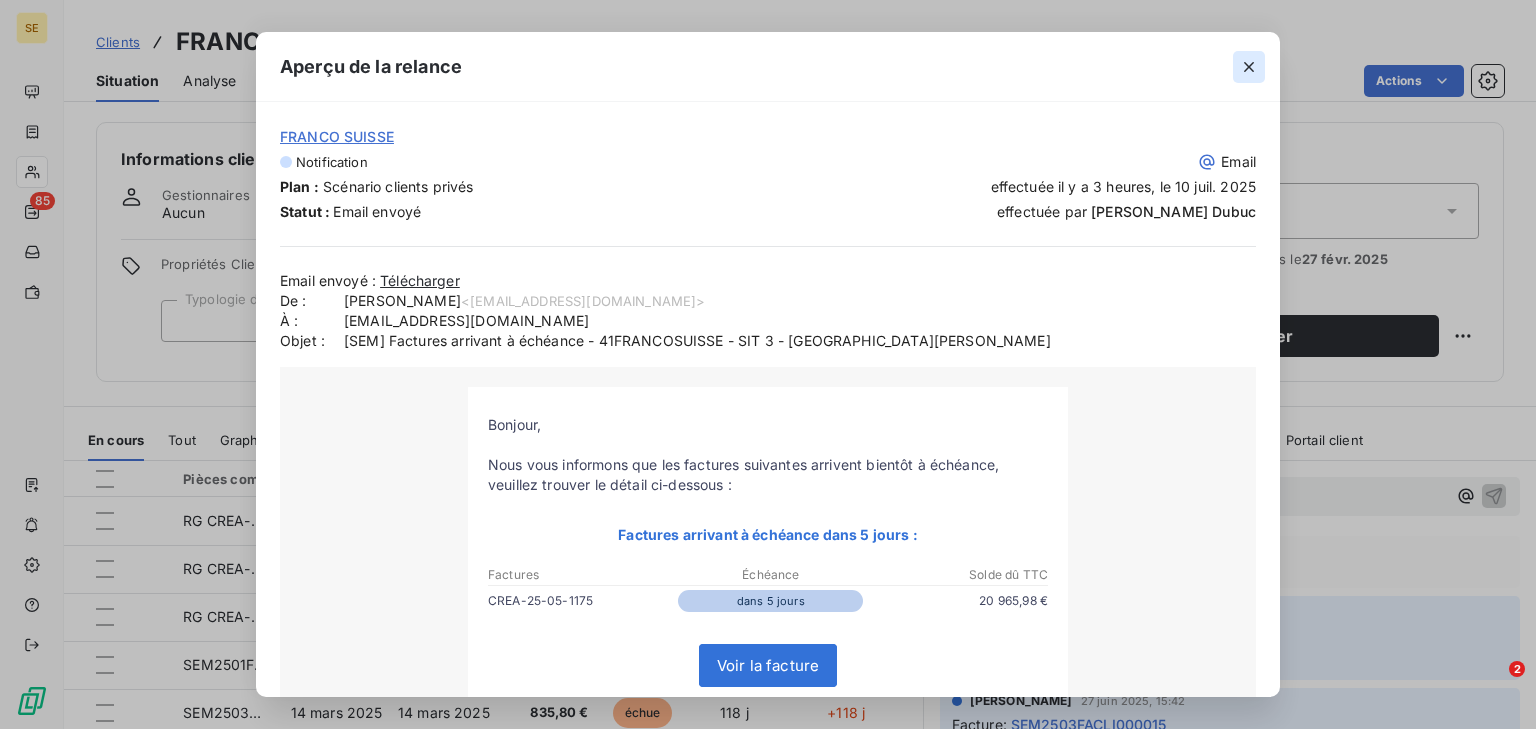 click 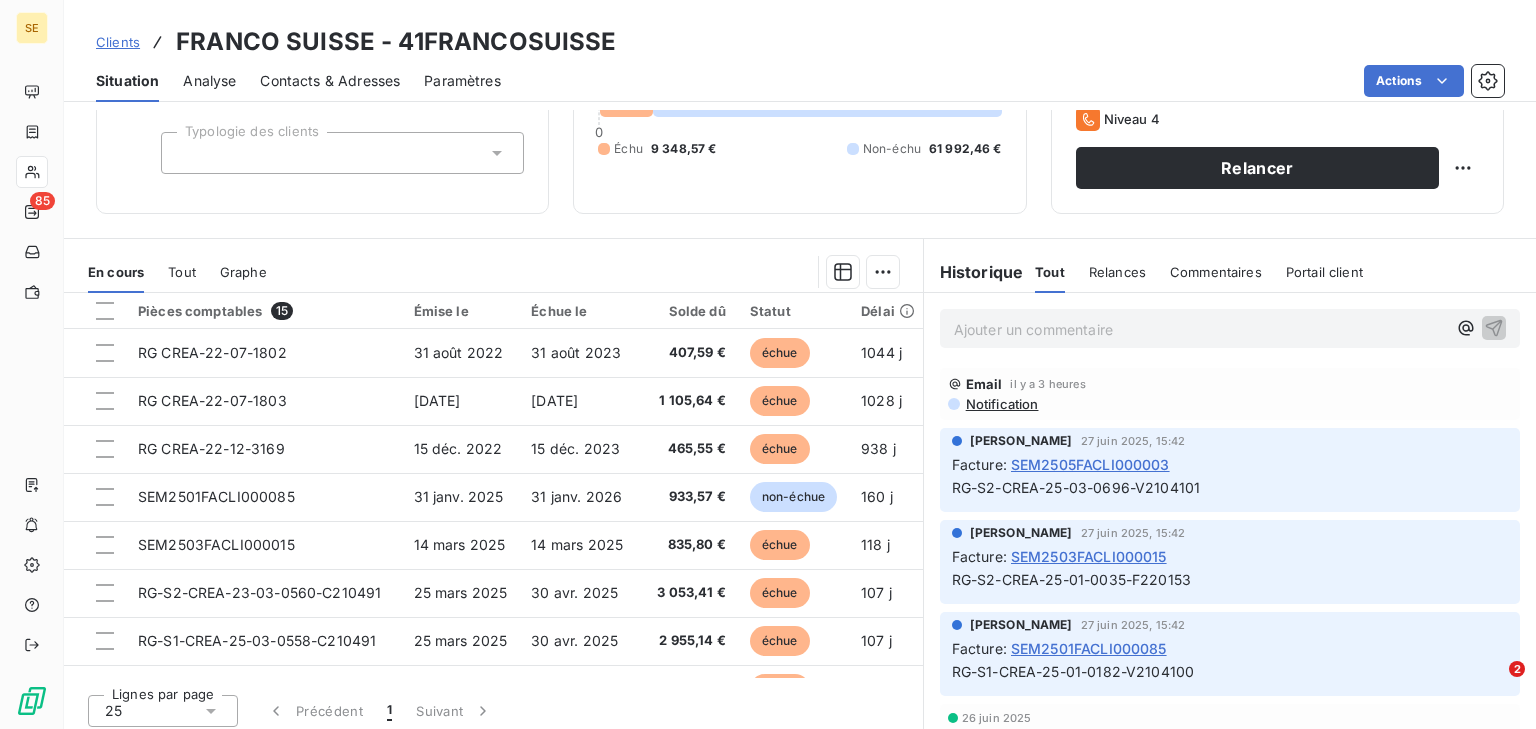 scroll, scrollTop: 176, scrollLeft: 0, axis: vertical 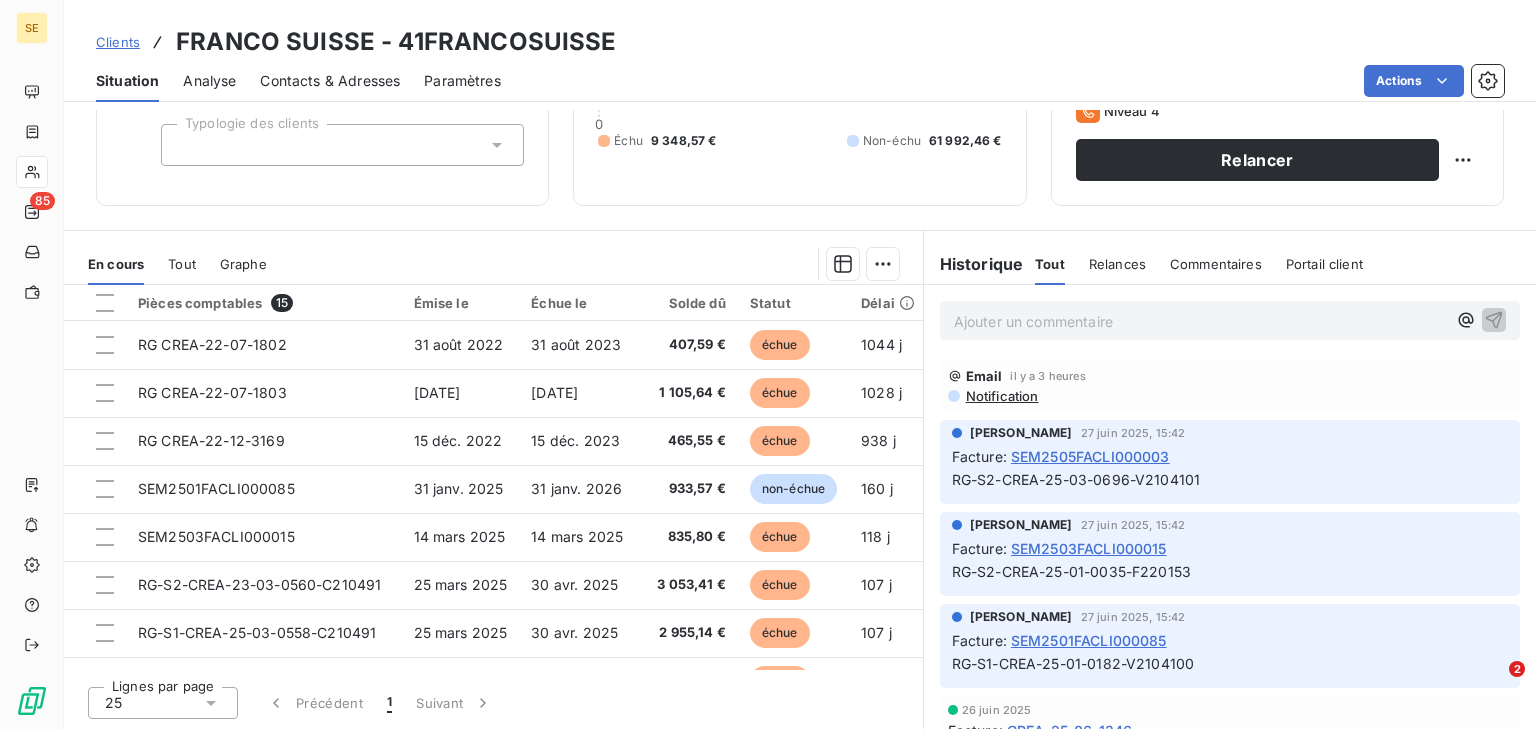 click on "Notification" at bounding box center [1001, 396] 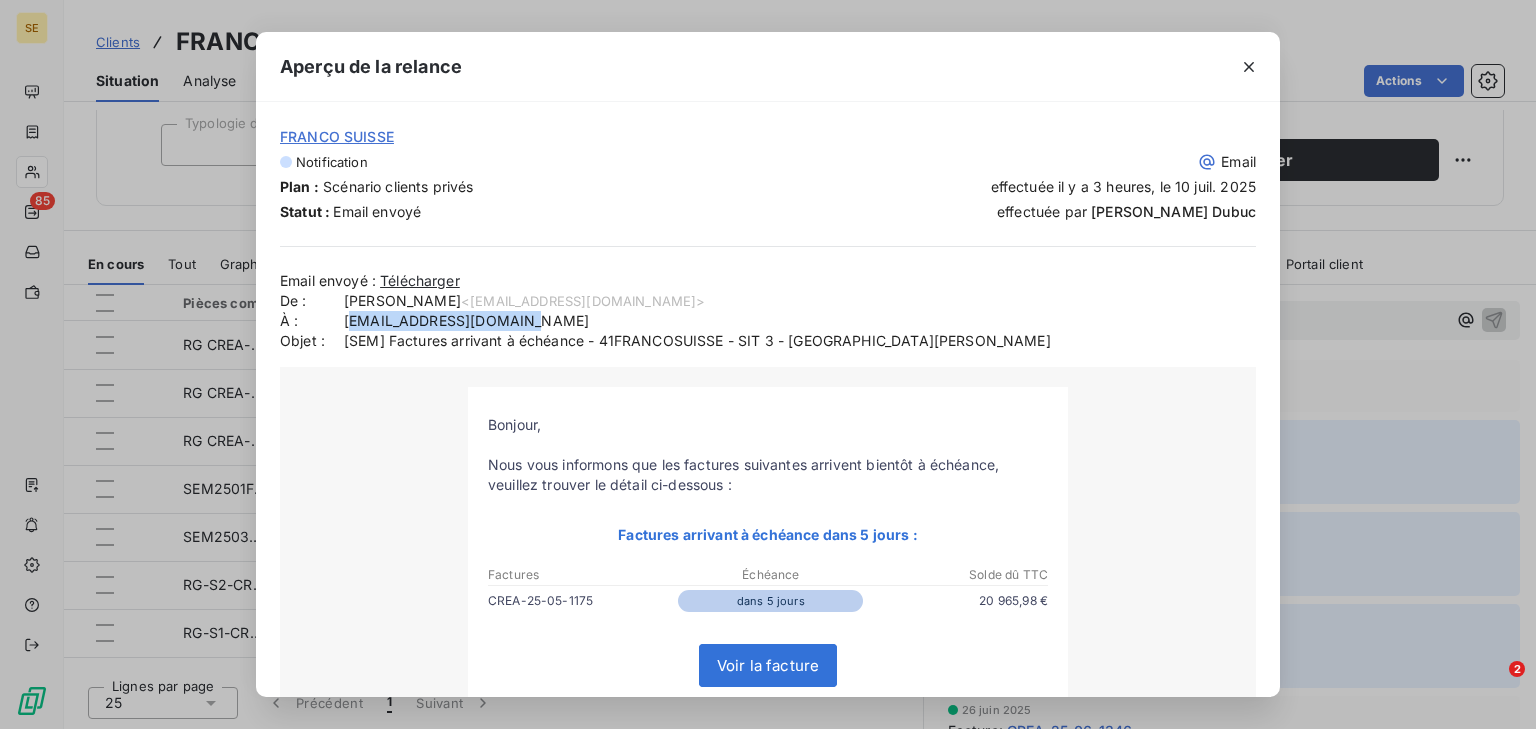 drag, startPoint x: 516, startPoint y: 321, endPoint x: 348, endPoint y: 317, distance: 168.0476 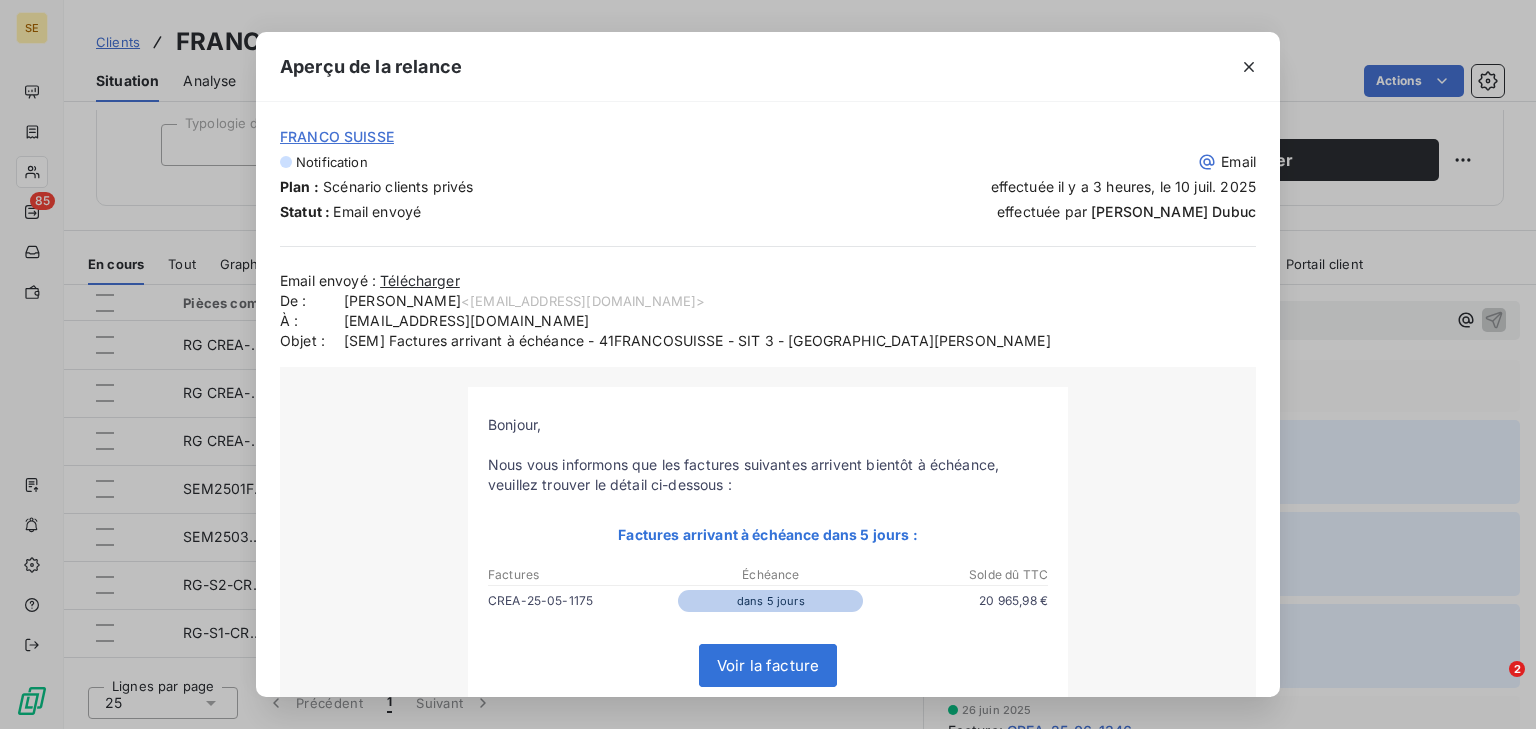 click on "Email envoyé : Télécharger De : [PERSON_NAME] <[EMAIL_ADDRESS][DOMAIN_NAME]> À : [EMAIL_ADDRESS][DOMAIN_NAME] Objet : [SEM] Factures arrivant à échéance - 41FRANCOSUISSE - SIT 3 - [GEOGRAPHIC_DATA][PERSON_NAME]
[GEOGRAPHIC_DATA],
Nous vous informons que les factures suivantes arrivent bientôt à échéance, veuillez trouver le détail ci-dessous :
Factures arrivant à échéance dans 5 jours :
Factures
Échéance" at bounding box center [768, 678] 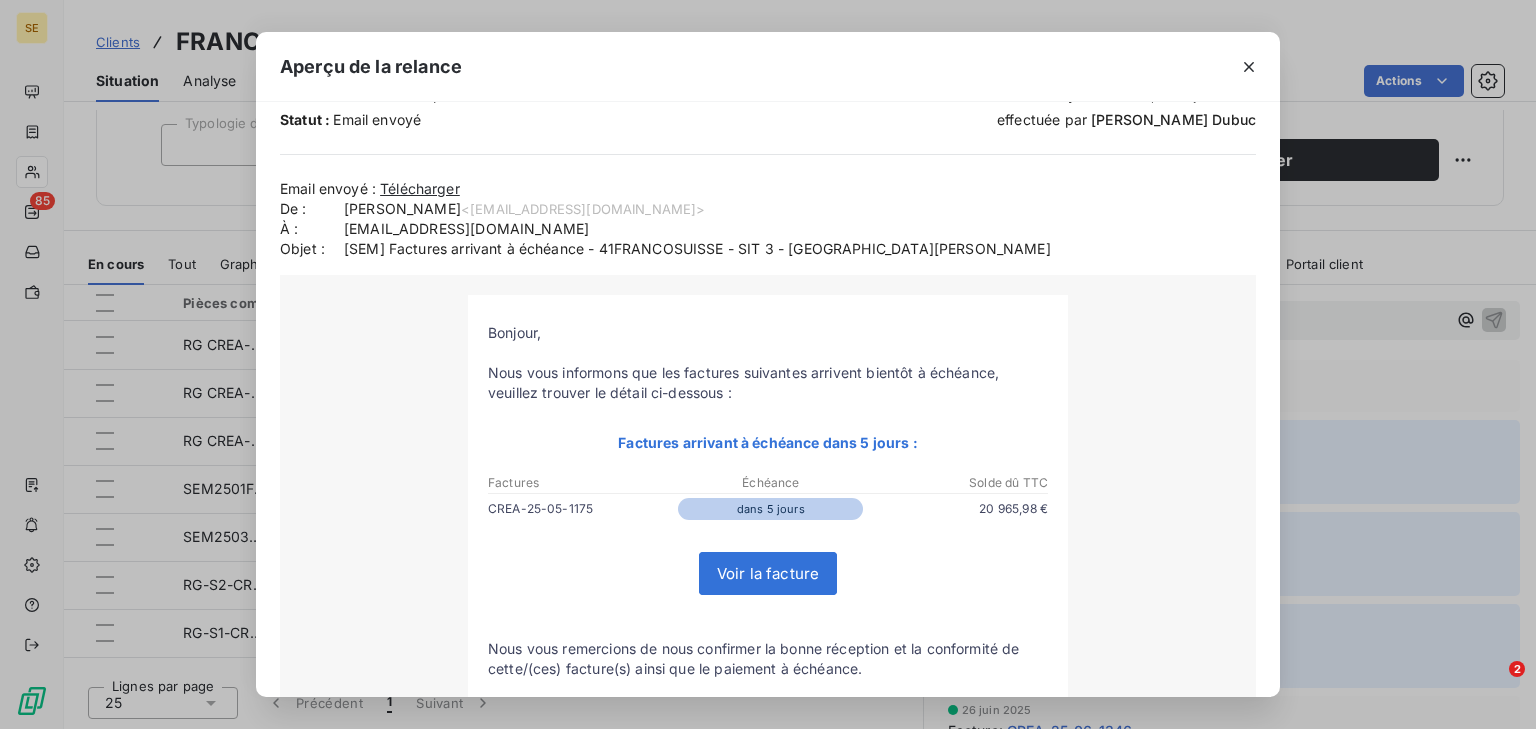 scroll, scrollTop: 0, scrollLeft: 0, axis: both 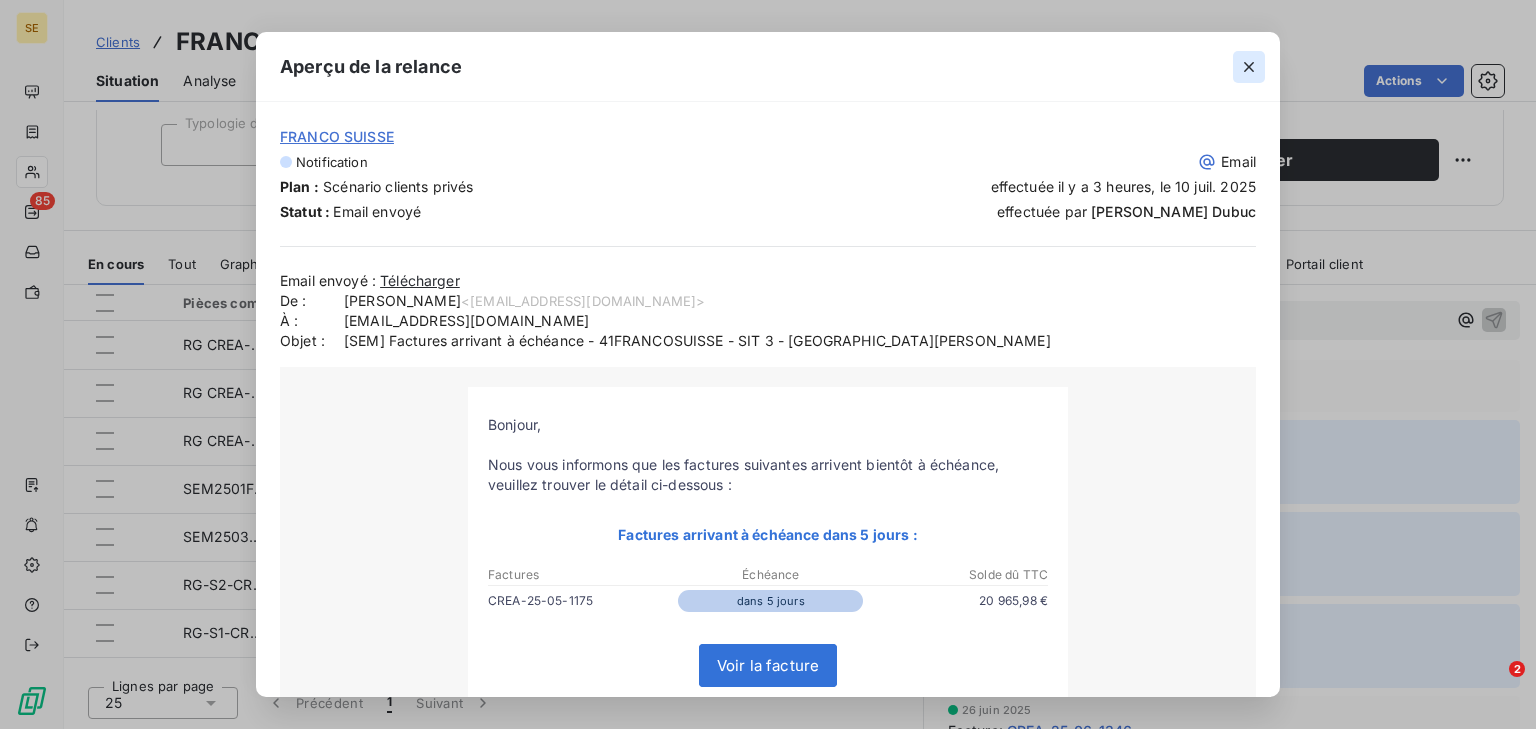 click at bounding box center [1249, 67] 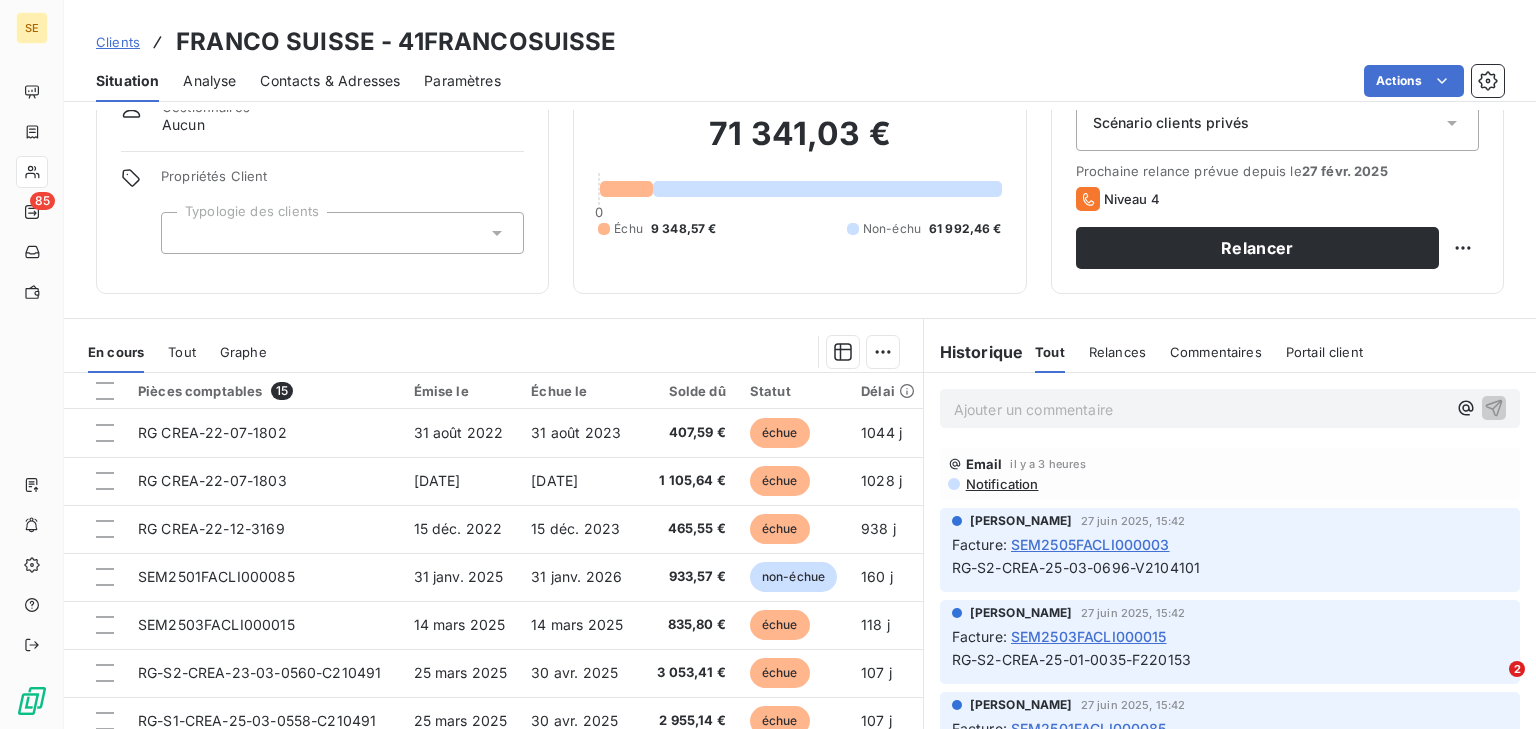 scroll, scrollTop: 0, scrollLeft: 0, axis: both 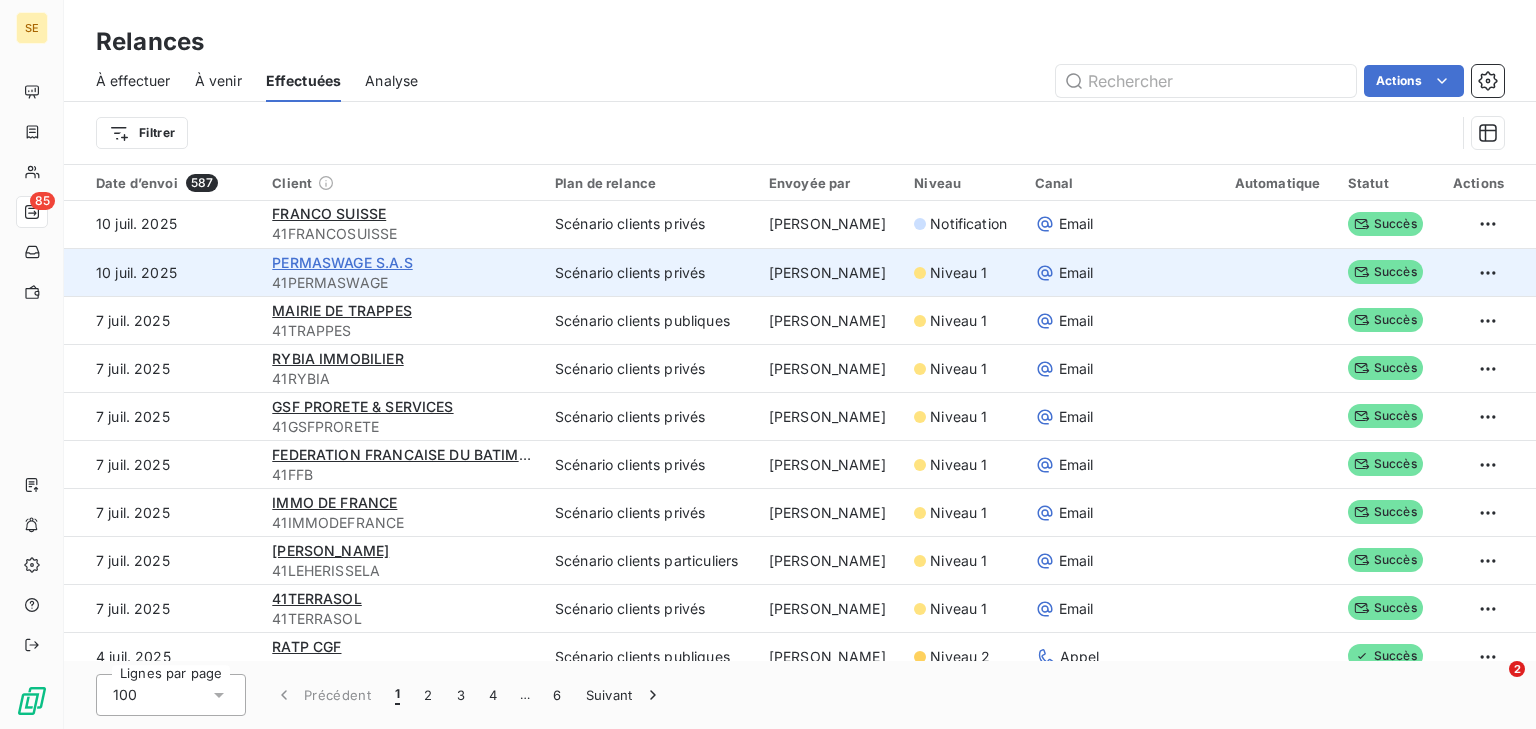 click on "PERMASWAGE S.A.S" at bounding box center (342, 262) 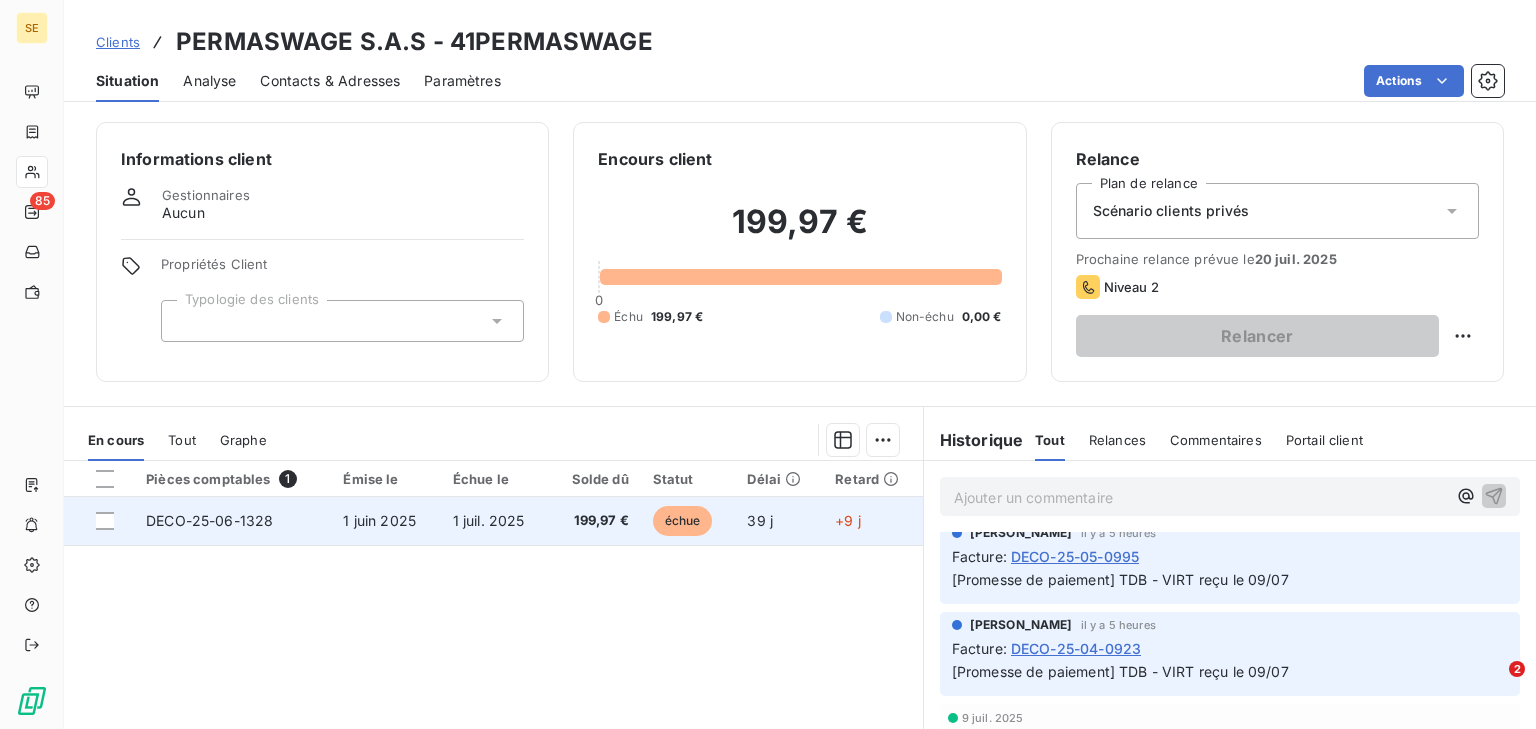 scroll, scrollTop: 0, scrollLeft: 0, axis: both 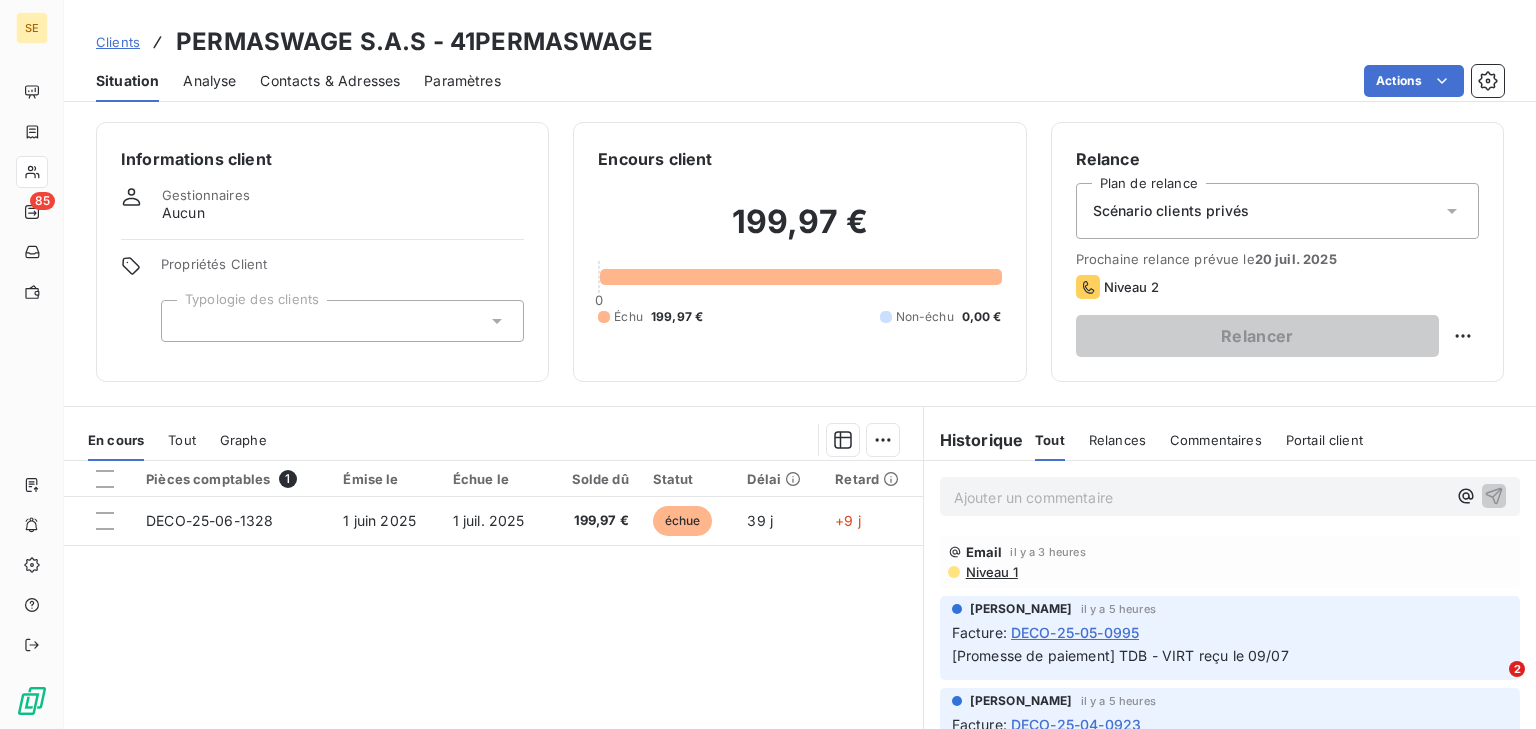 click on "Niveau 1" at bounding box center [991, 572] 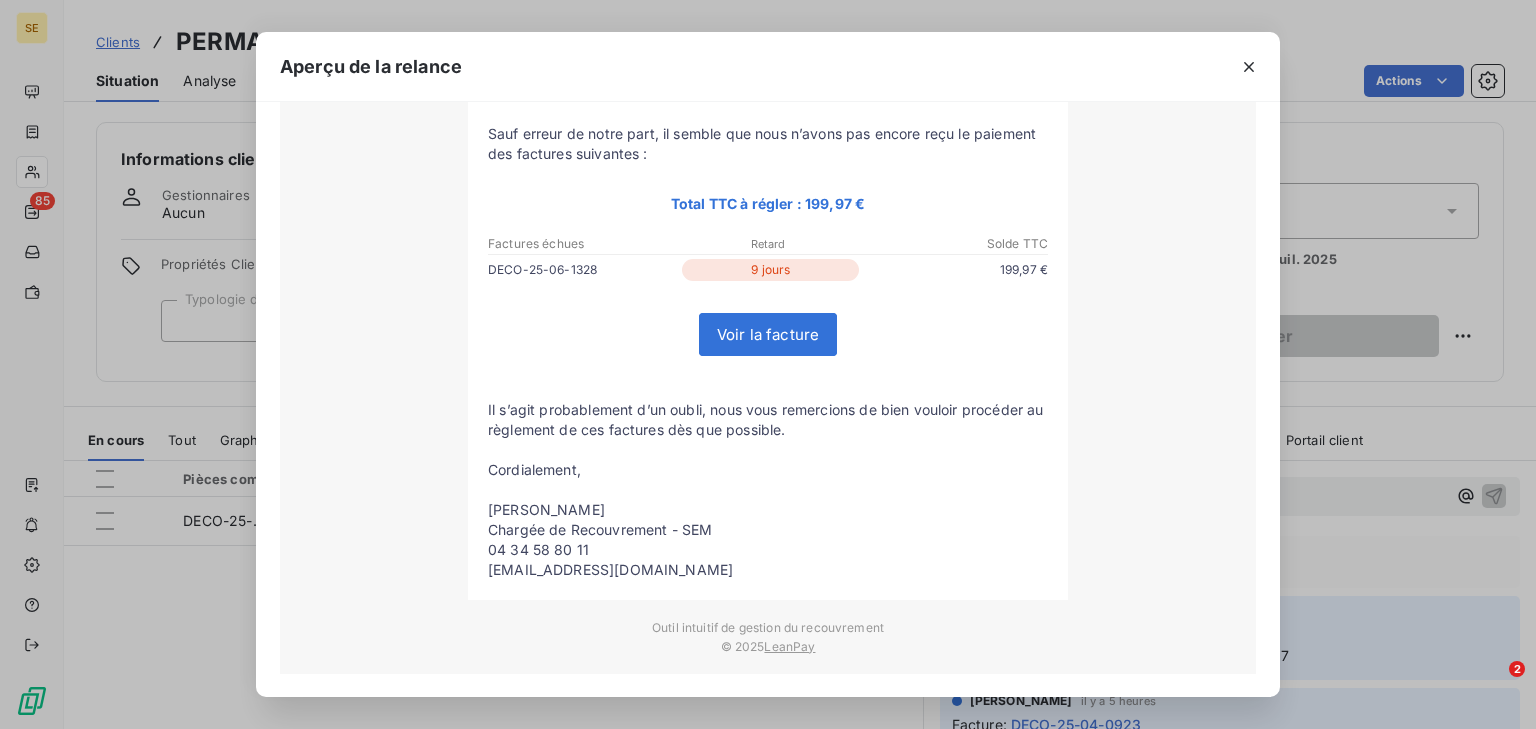 scroll, scrollTop: 0, scrollLeft: 0, axis: both 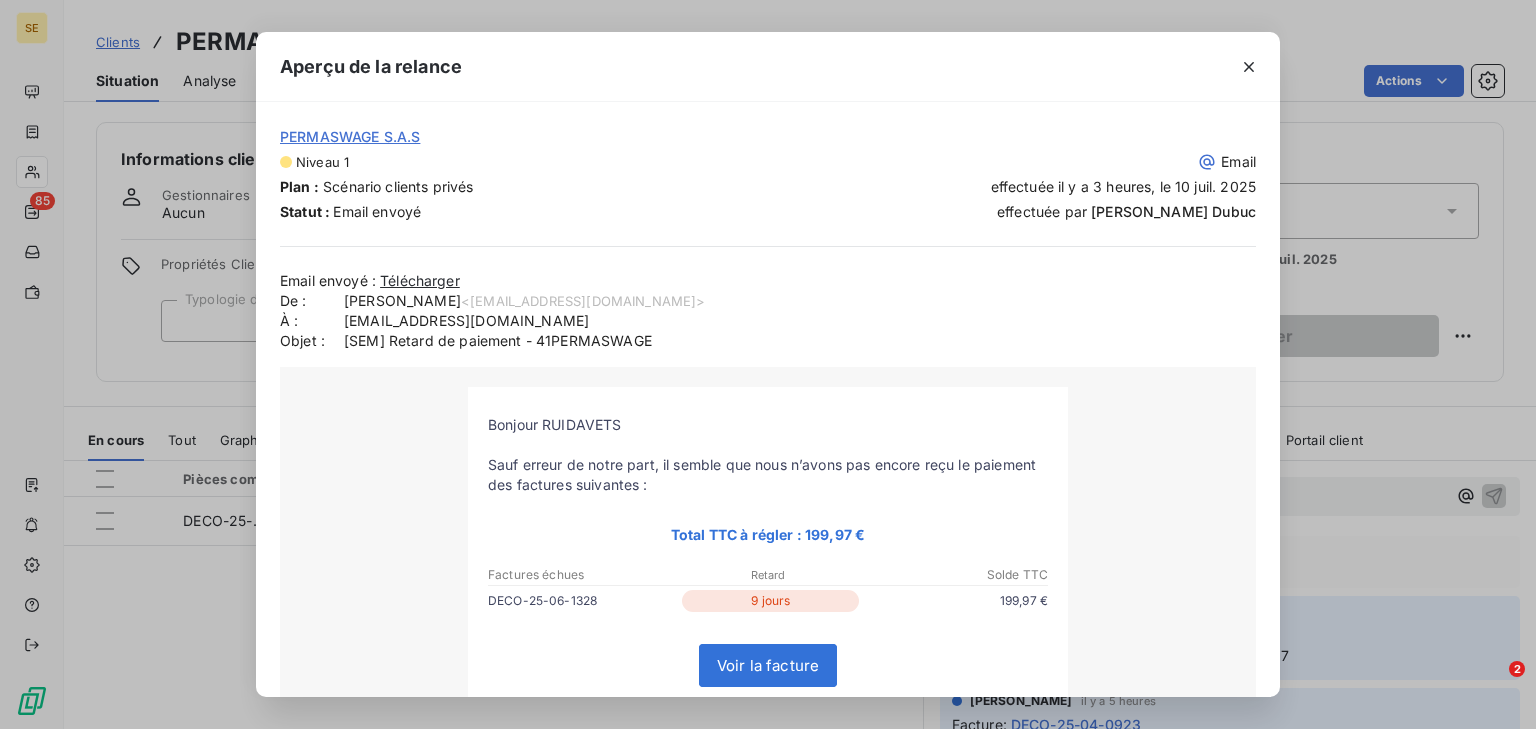 click 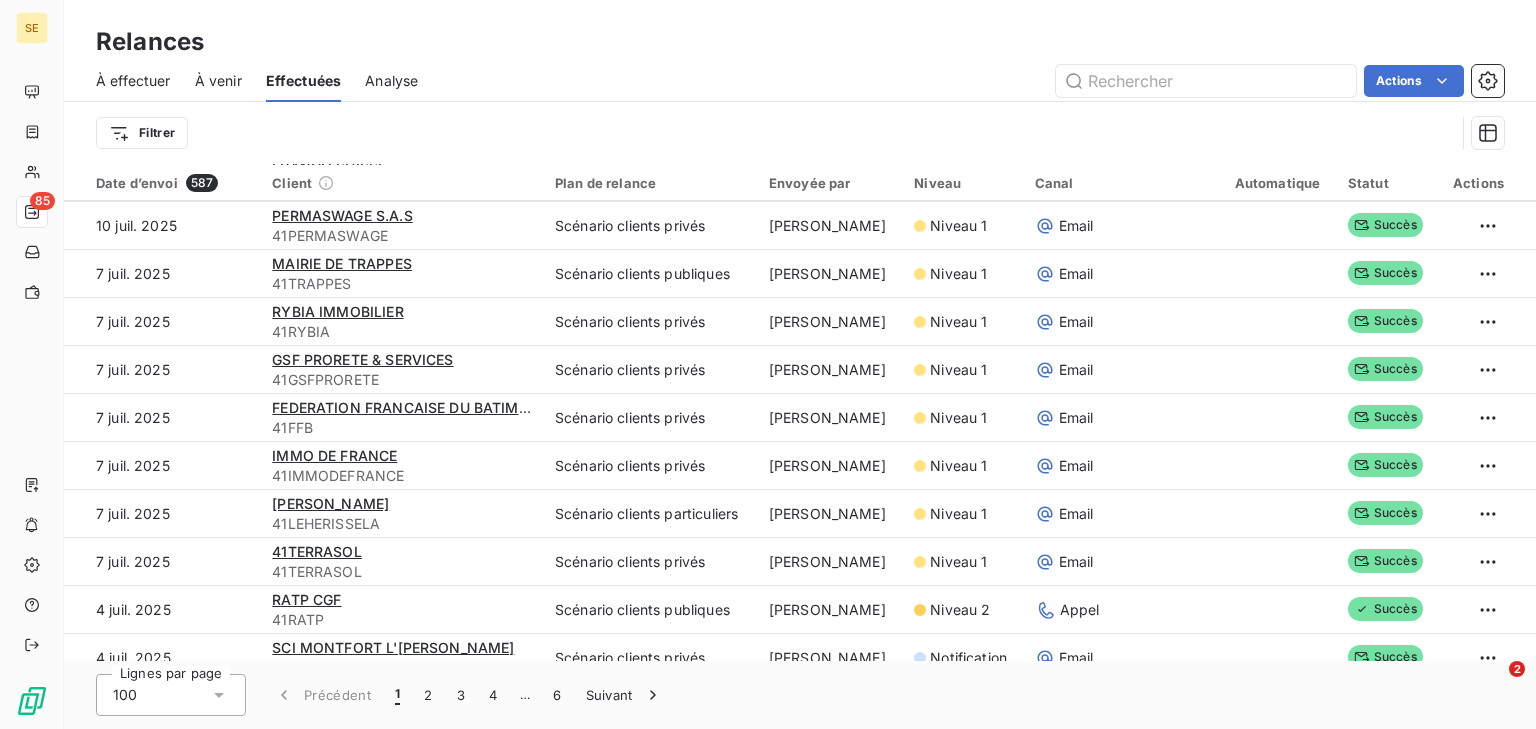 scroll, scrollTop: 0, scrollLeft: 0, axis: both 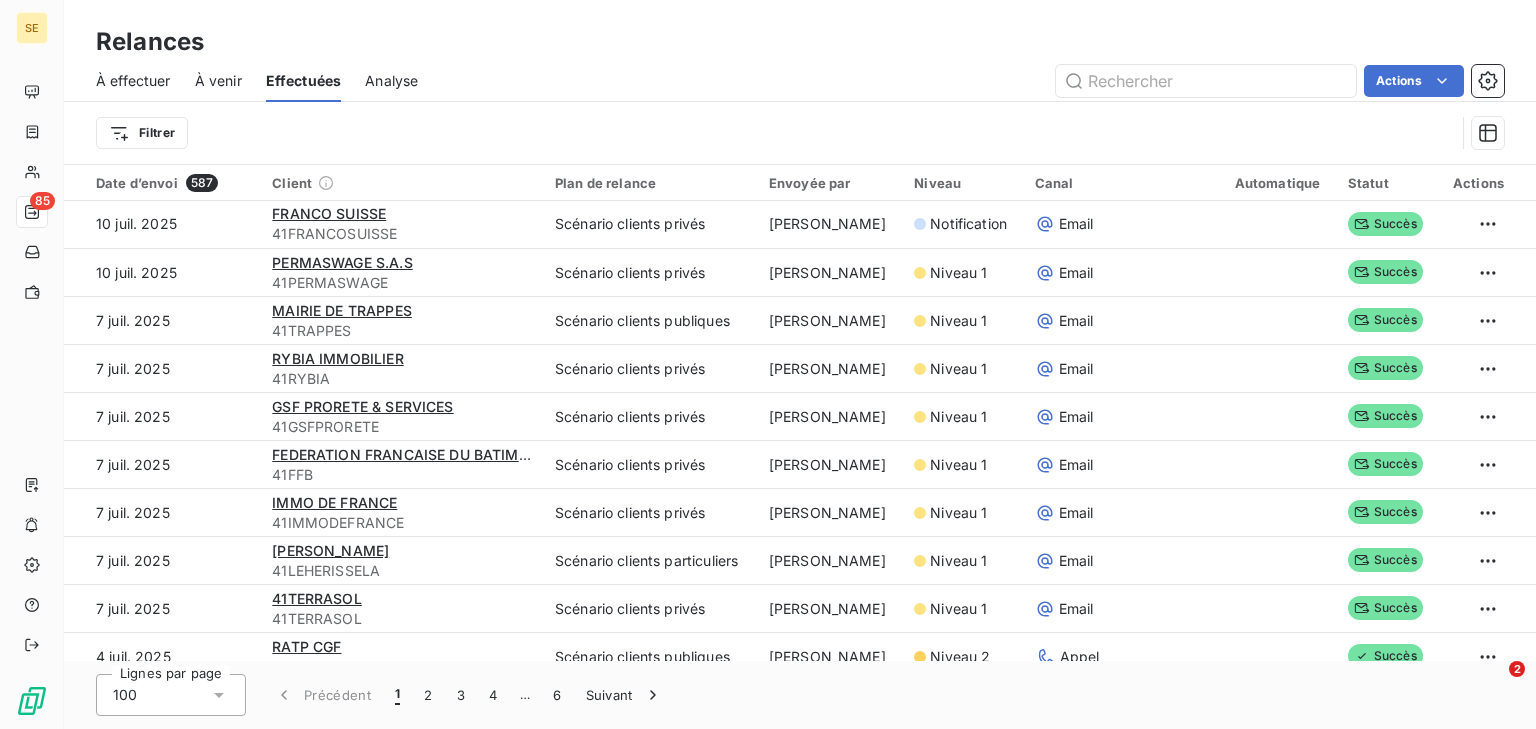 click on "À venir" at bounding box center (218, 81) 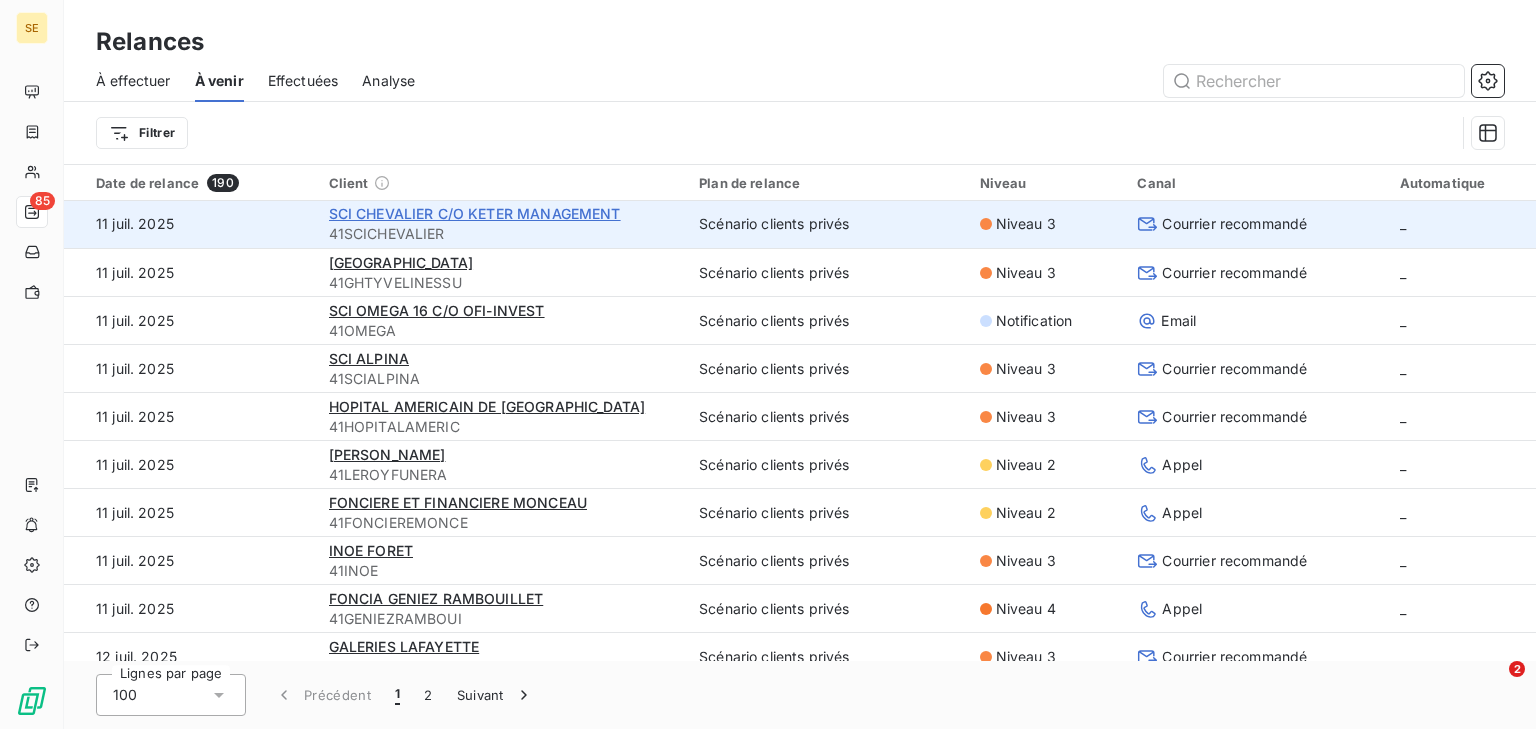 click on "SCI CHEVALIER C/O KETER MANAGEMENT" at bounding box center [475, 213] 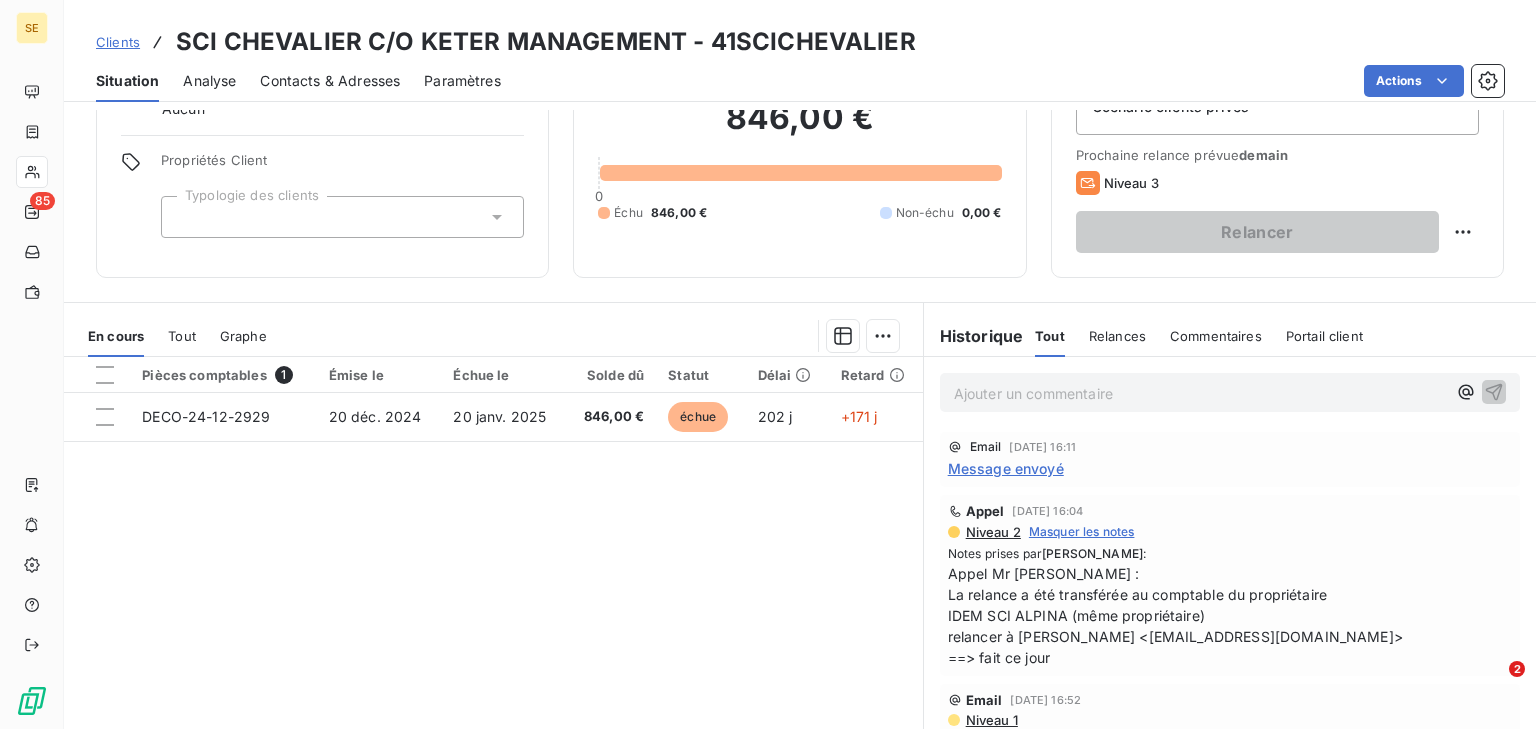 scroll, scrollTop: 0, scrollLeft: 0, axis: both 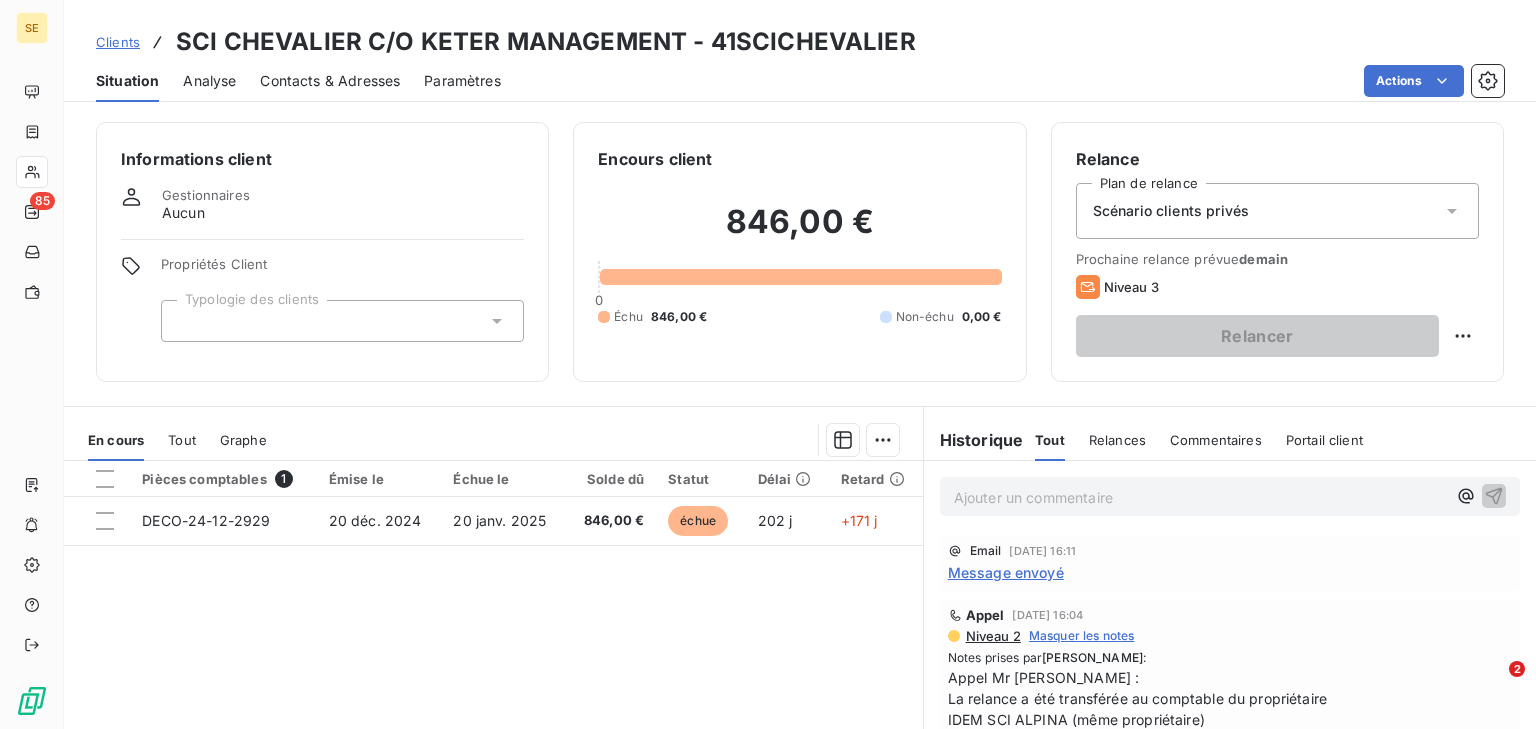 click on "Message envoyé" at bounding box center [1006, 572] 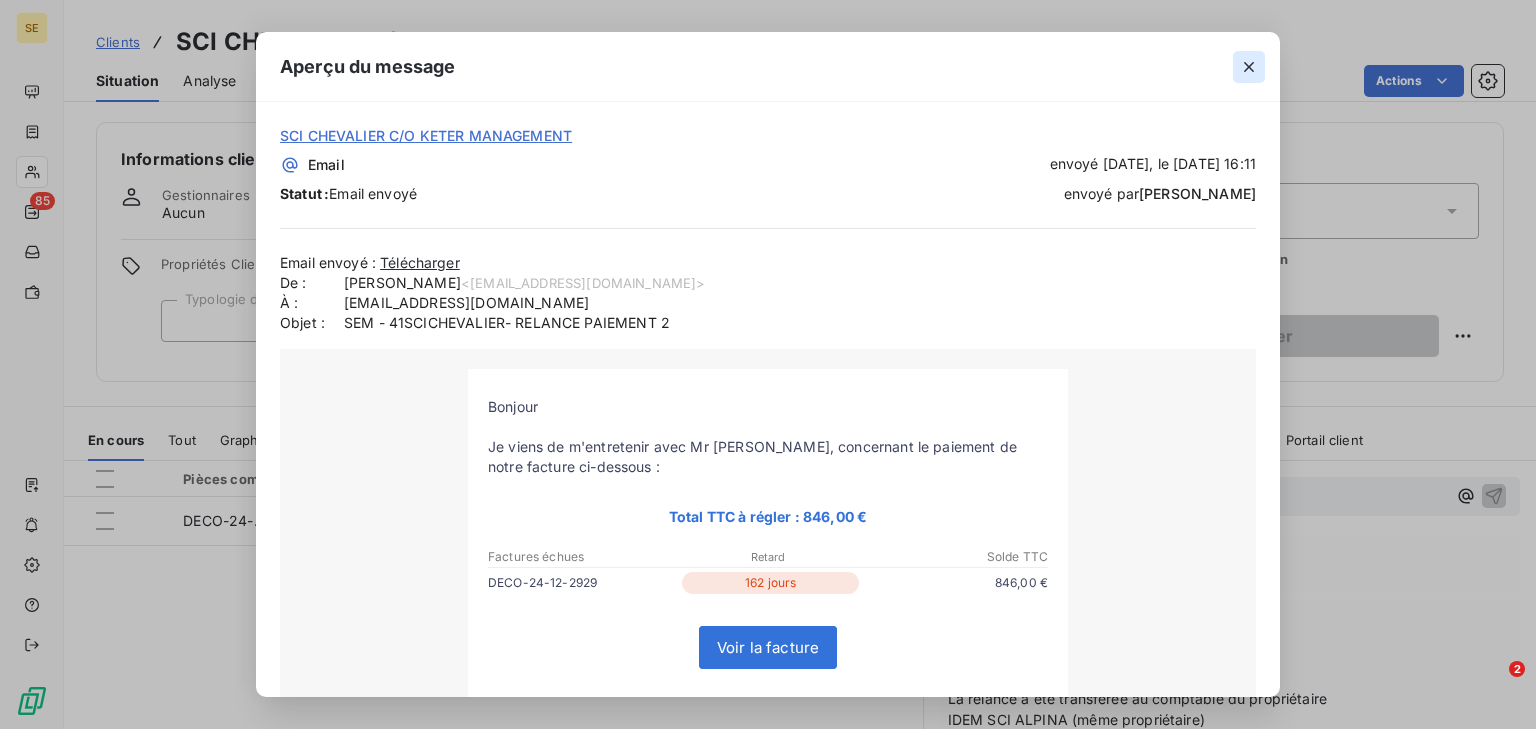 scroll, scrollTop: 0, scrollLeft: 0, axis: both 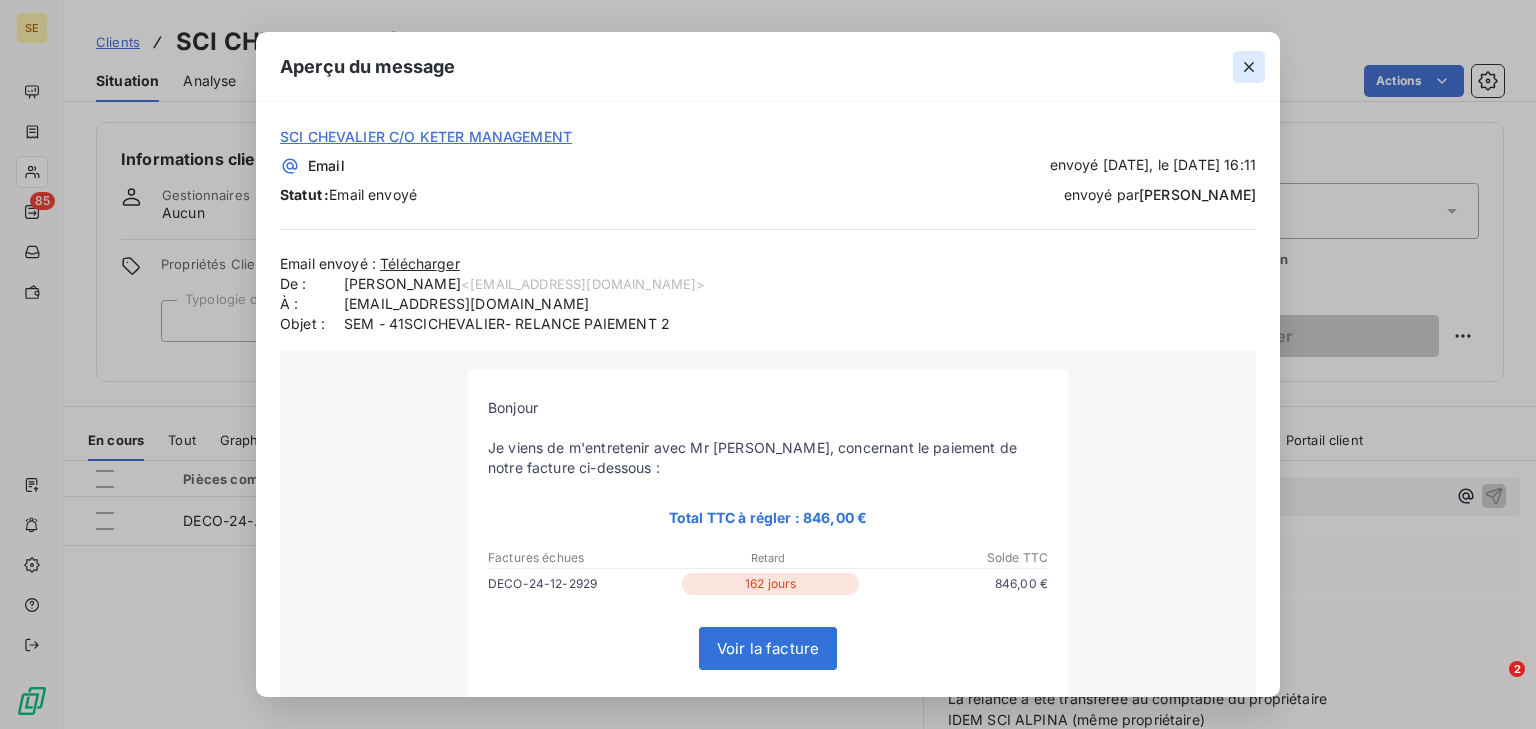 click 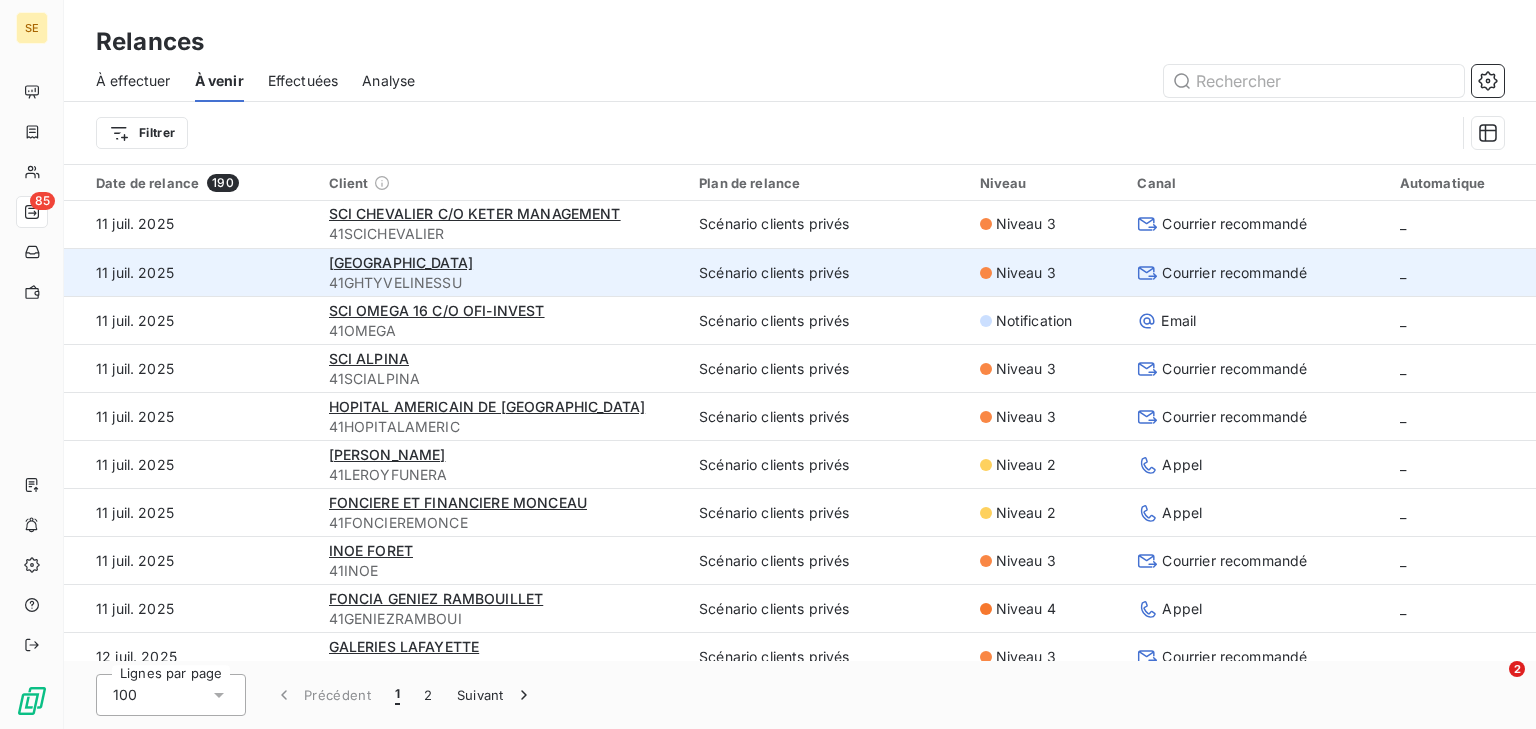 click on "[GEOGRAPHIC_DATA]" at bounding box center [502, 263] 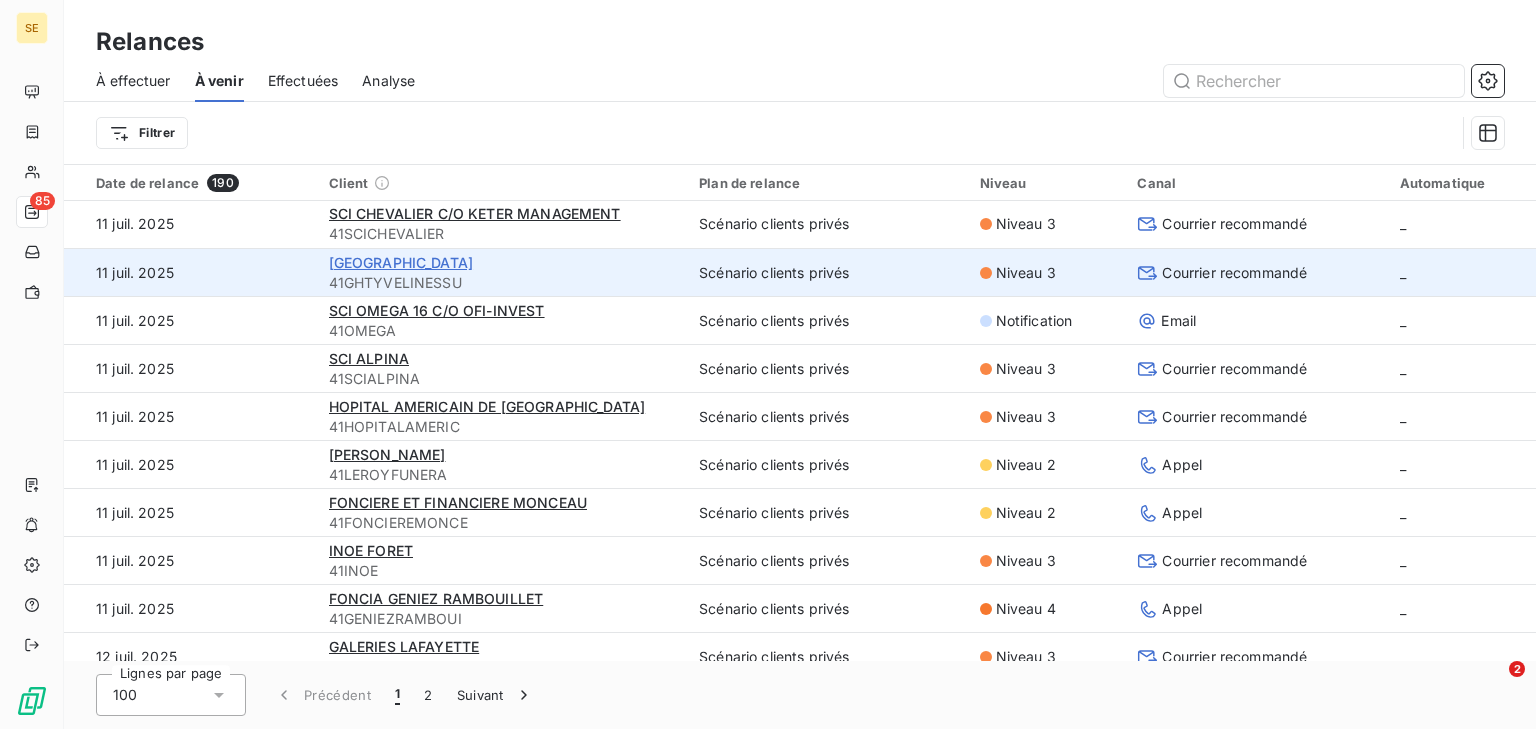 click on "[GEOGRAPHIC_DATA]" at bounding box center (401, 262) 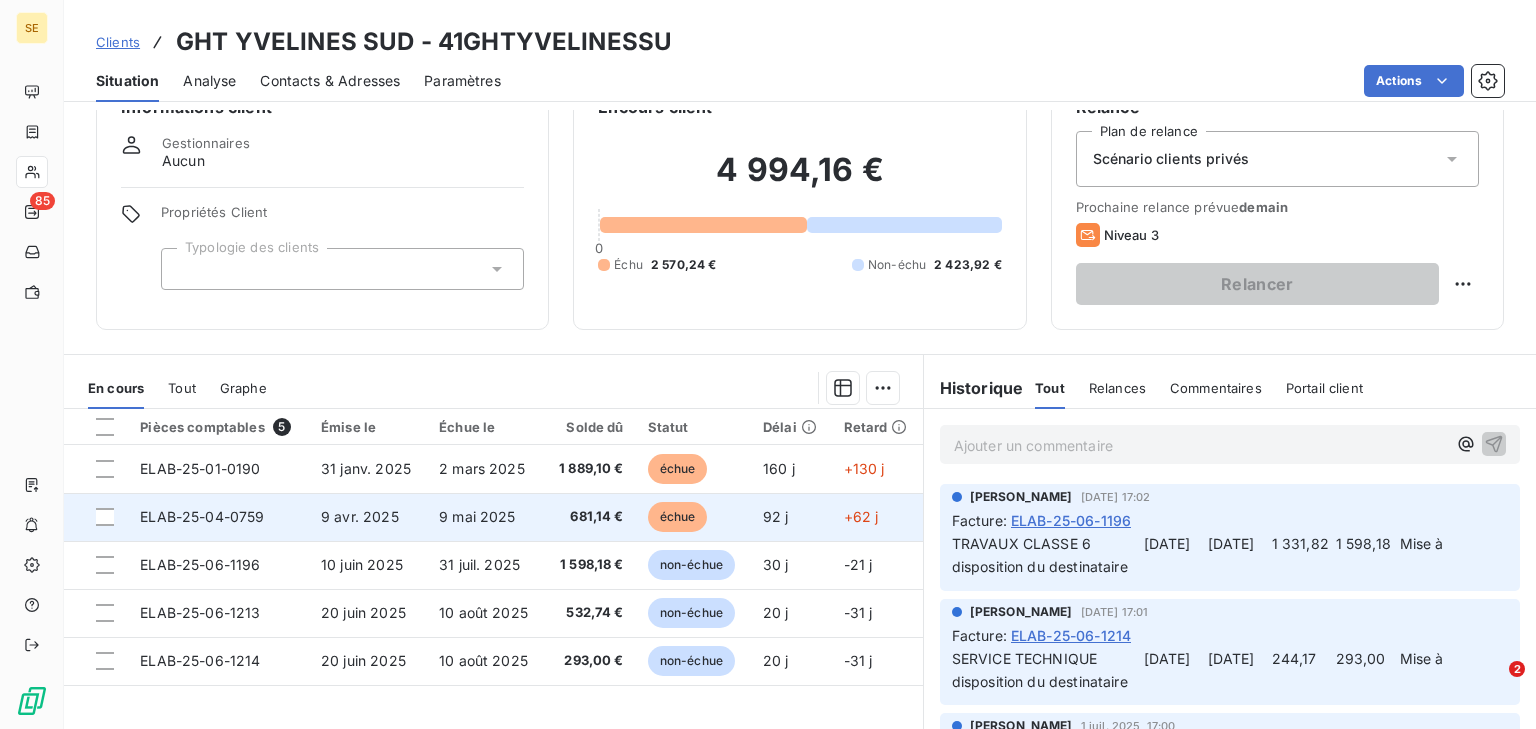 scroll, scrollTop: 160, scrollLeft: 0, axis: vertical 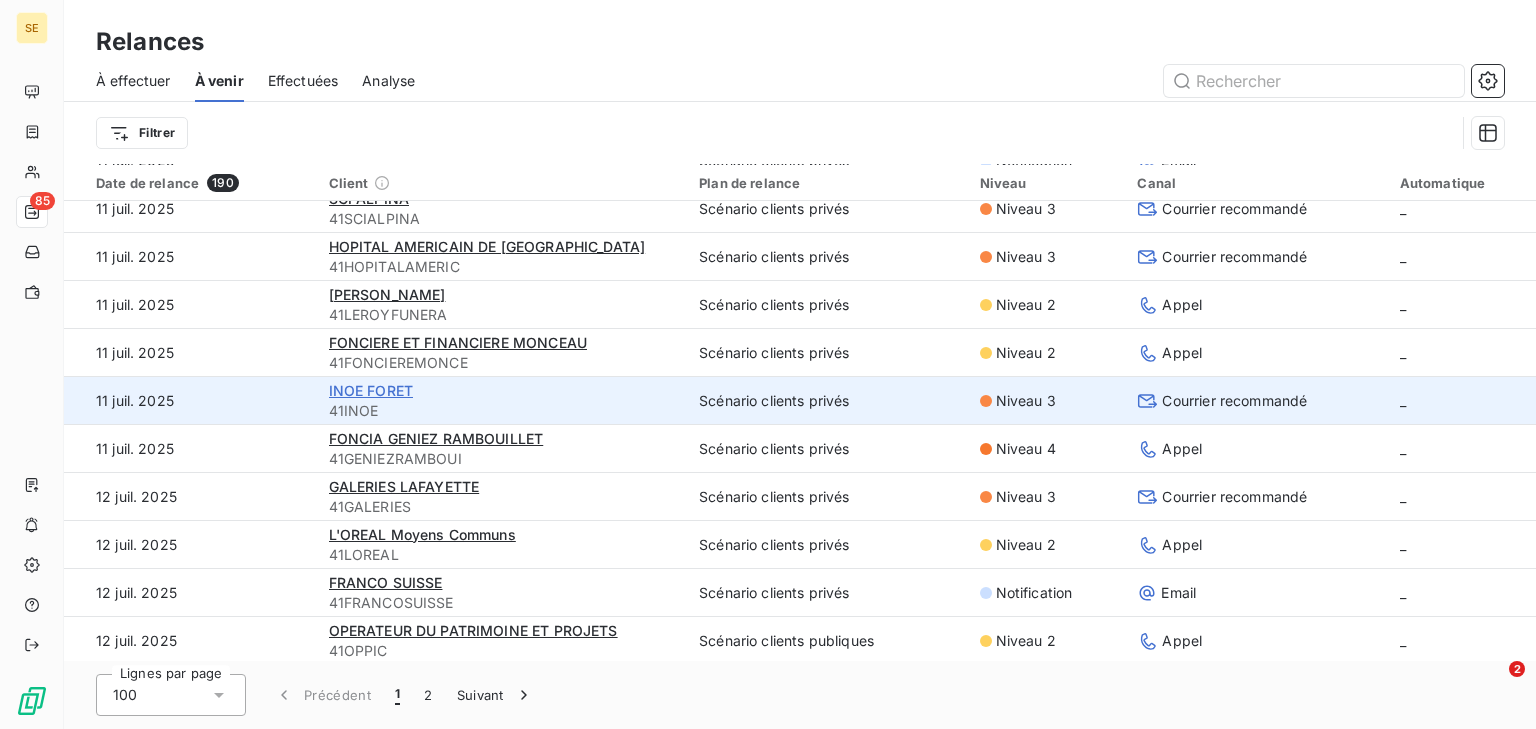 click on "INOE FORET" at bounding box center (371, 390) 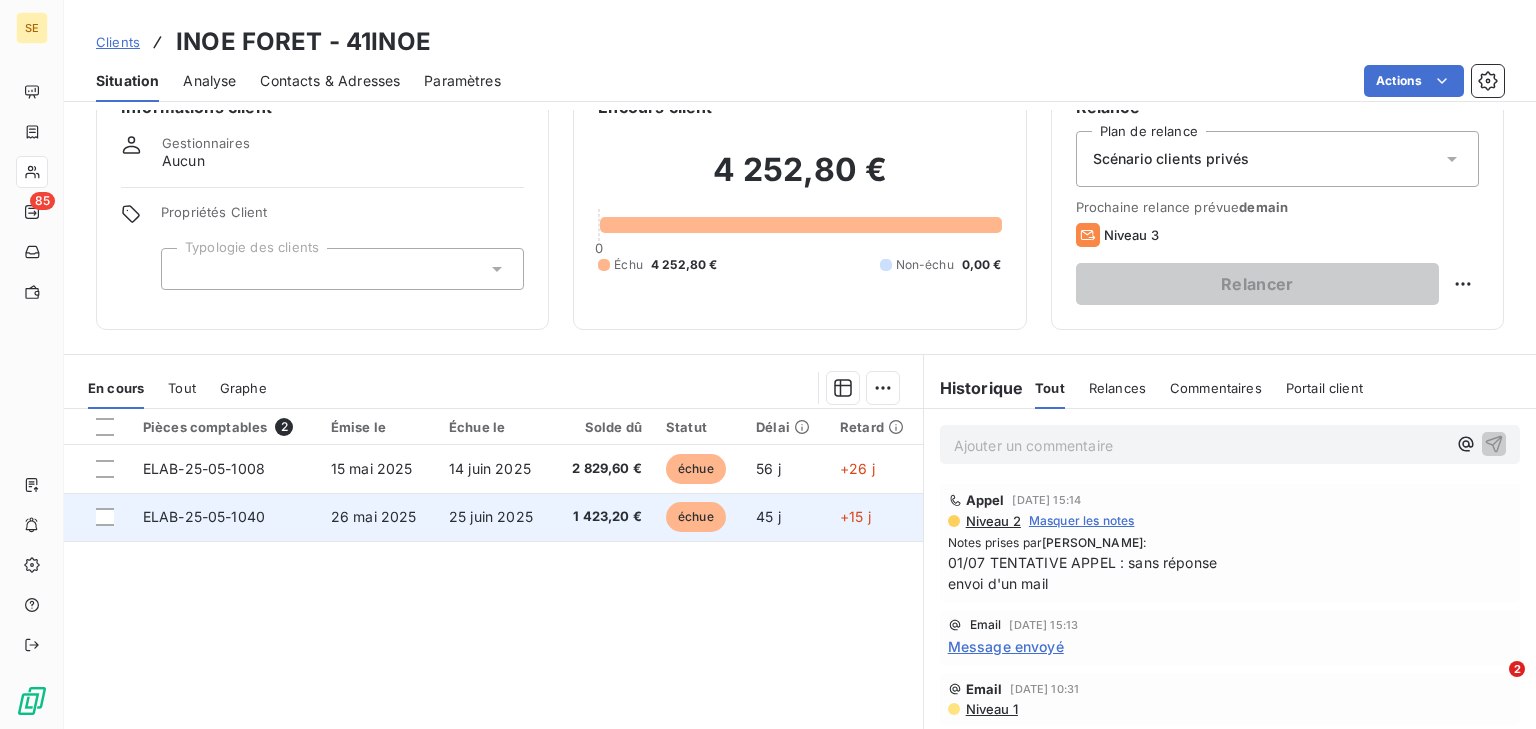 scroll, scrollTop: 80, scrollLeft: 0, axis: vertical 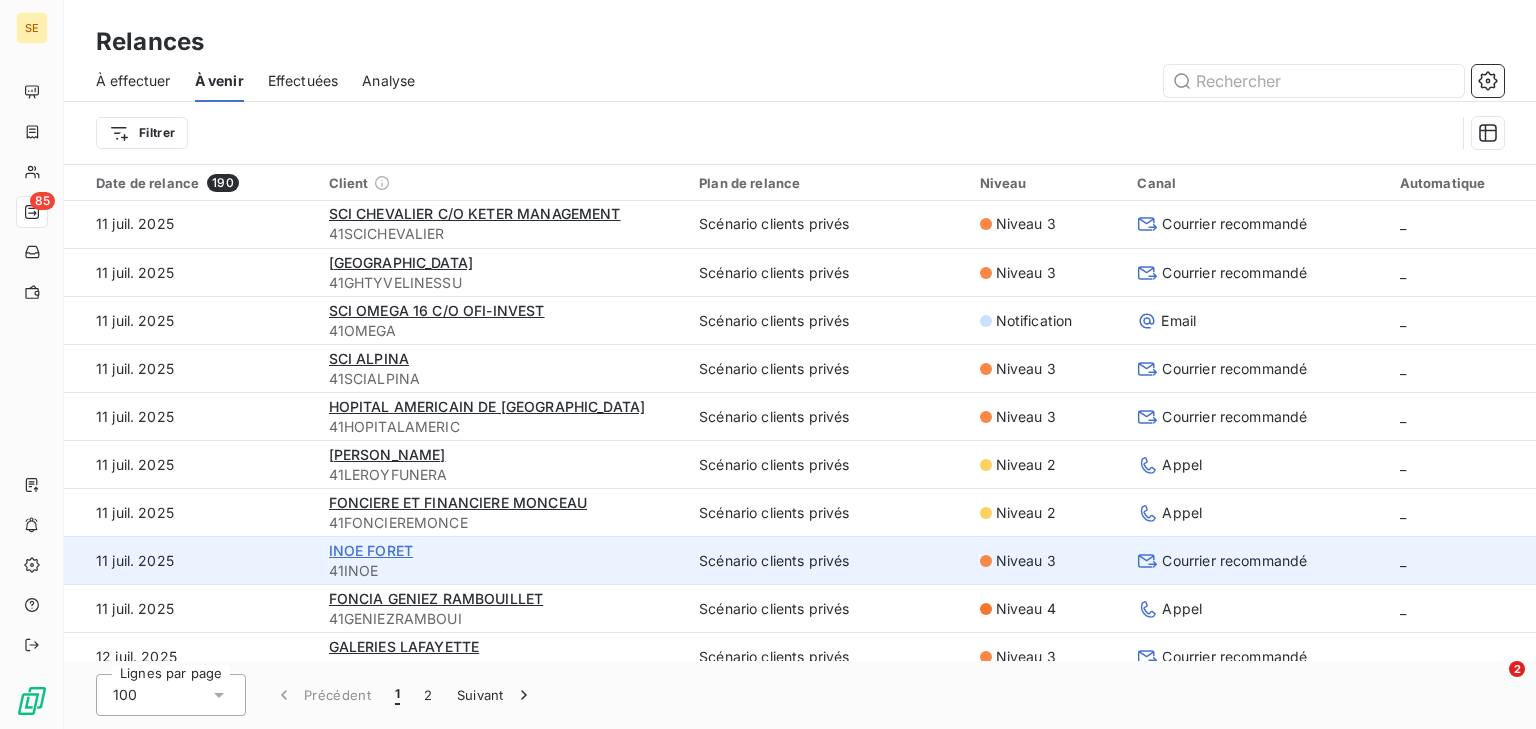 click on "INOE FORET" at bounding box center [371, 550] 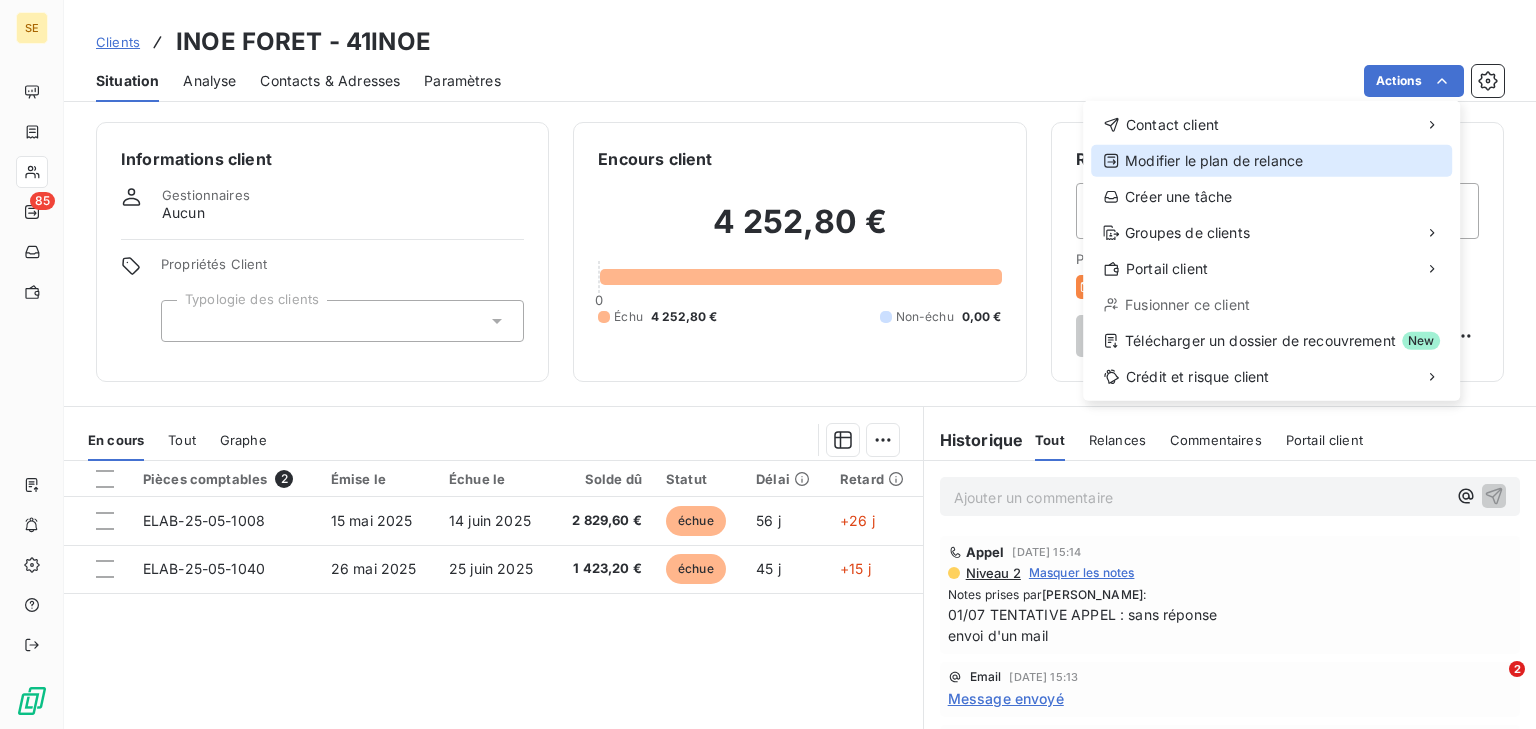 click on "Modifier le plan de relance" at bounding box center [1271, 161] 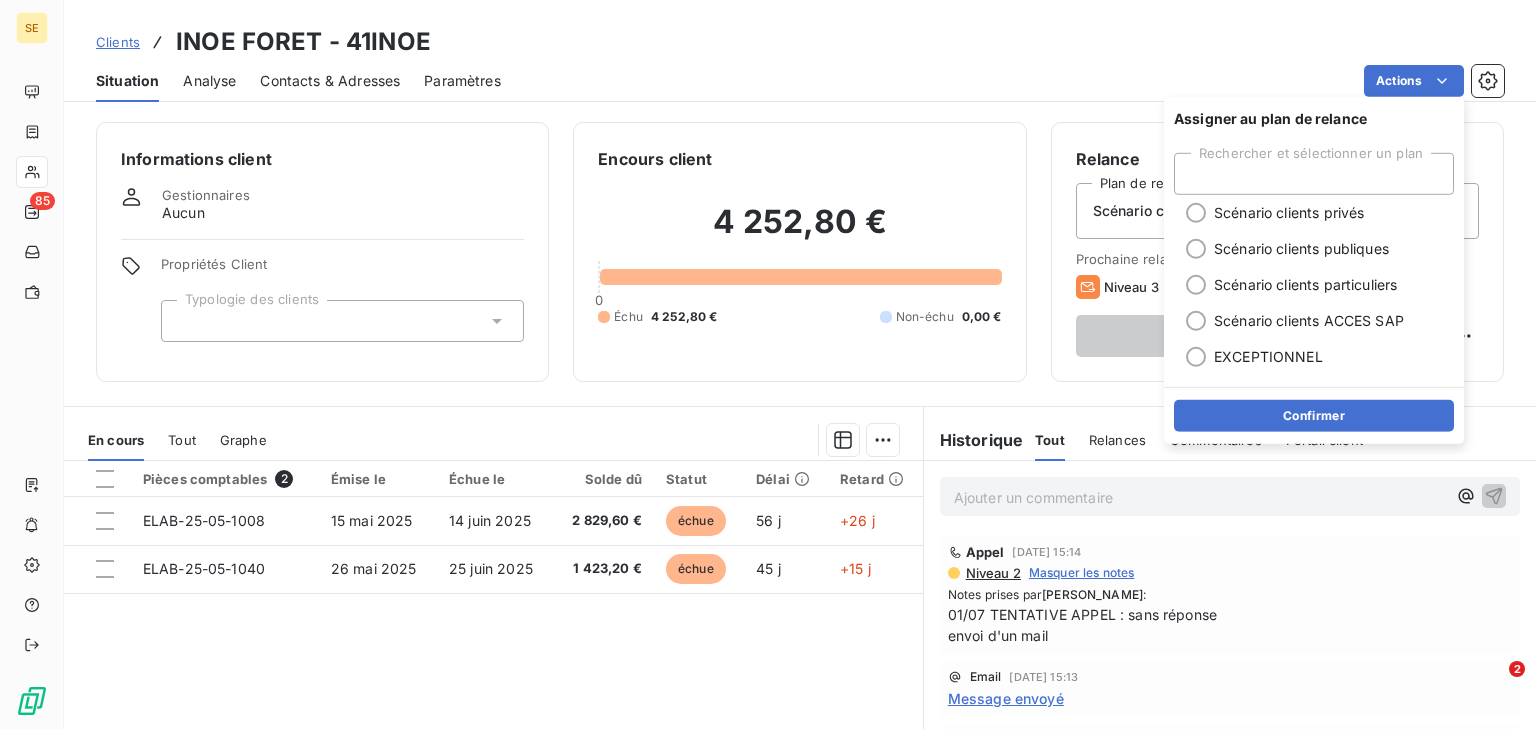 click on "Clients INOE FORET - 41INOE" at bounding box center [800, 42] 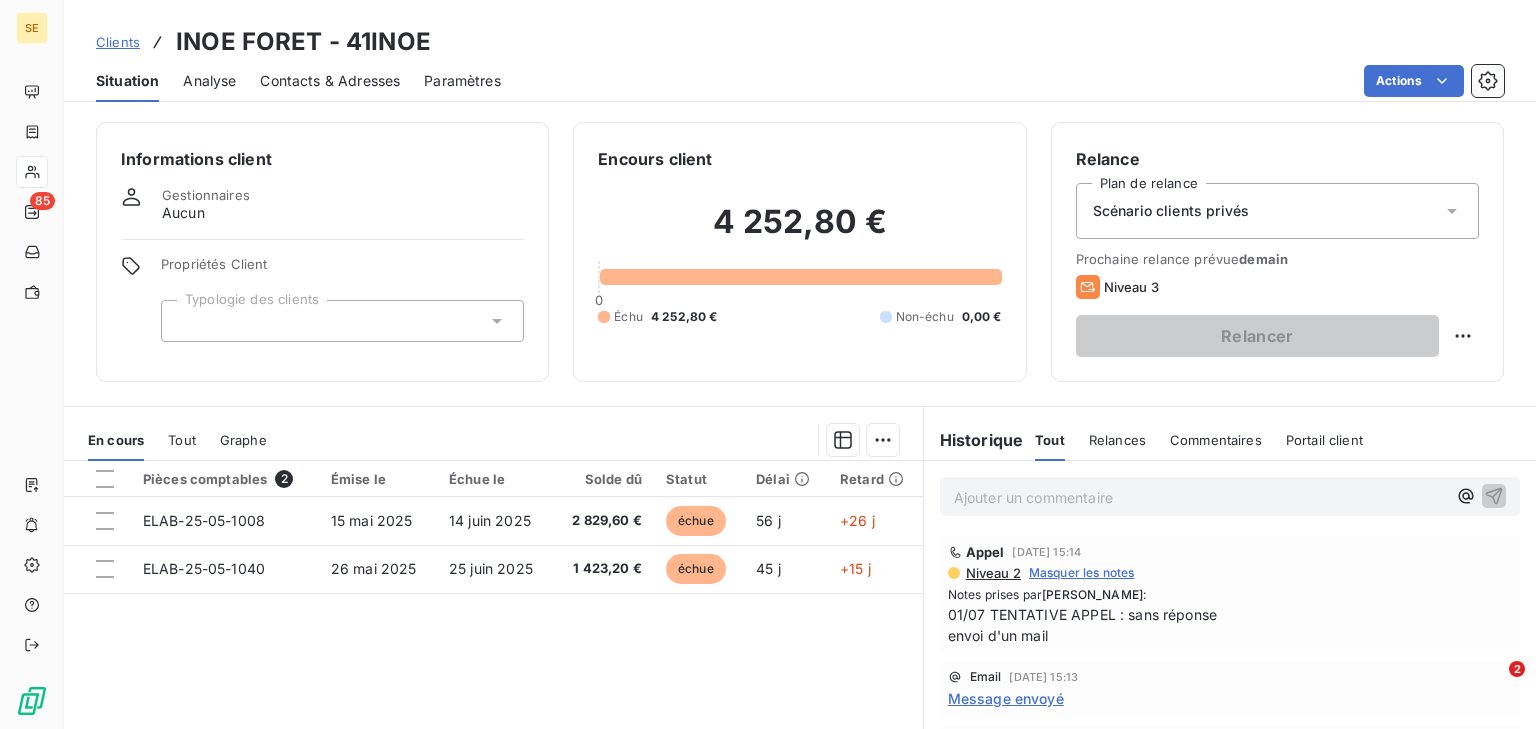 click on "SE 85 Clients INOE FORET - 41INOE Situation Analyse Contacts & Adresses Paramètres Actions Informations client Gestionnaires Aucun Propriétés Client Typologie des clients Encours client   4 252,80 € 0 Échu 4 252,80 € Non-échu 0,00 €   Relance Plan de relance Scénario clients privés Prochaine relance prévue  [DATE] Niveau 3 Relancer En cours Tout Graphe Pièces comptables 2 Émise le Échue le Solde dû Statut Délai   Retard   ELAB-25-05-1008 [DATE] [DATE] 2 829,60 € échue 56 j +26 j ELAB-25-05-1040 [DATE] [DATE] 1 423,20 € échue 45 j +15 j Lignes par page 25 Précédent 1 Suivant Historique Tout Relances Commentaires Portail client Tout Relances Commentaires Portail client Ajouter un commentaire ﻿ Appel [DATE] 15:14 Niveau 2 Masquer les notes Notes prises par  [PERSON_NAME]  : 01/07 TENTATIVE APPEL : sans réponse
envoi d'un mail Email [DATE] 15:13 Message envoyé Email [DATE] 10:31 Niveau 1 Email [DATE] 10:28  :" at bounding box center (768, 364) 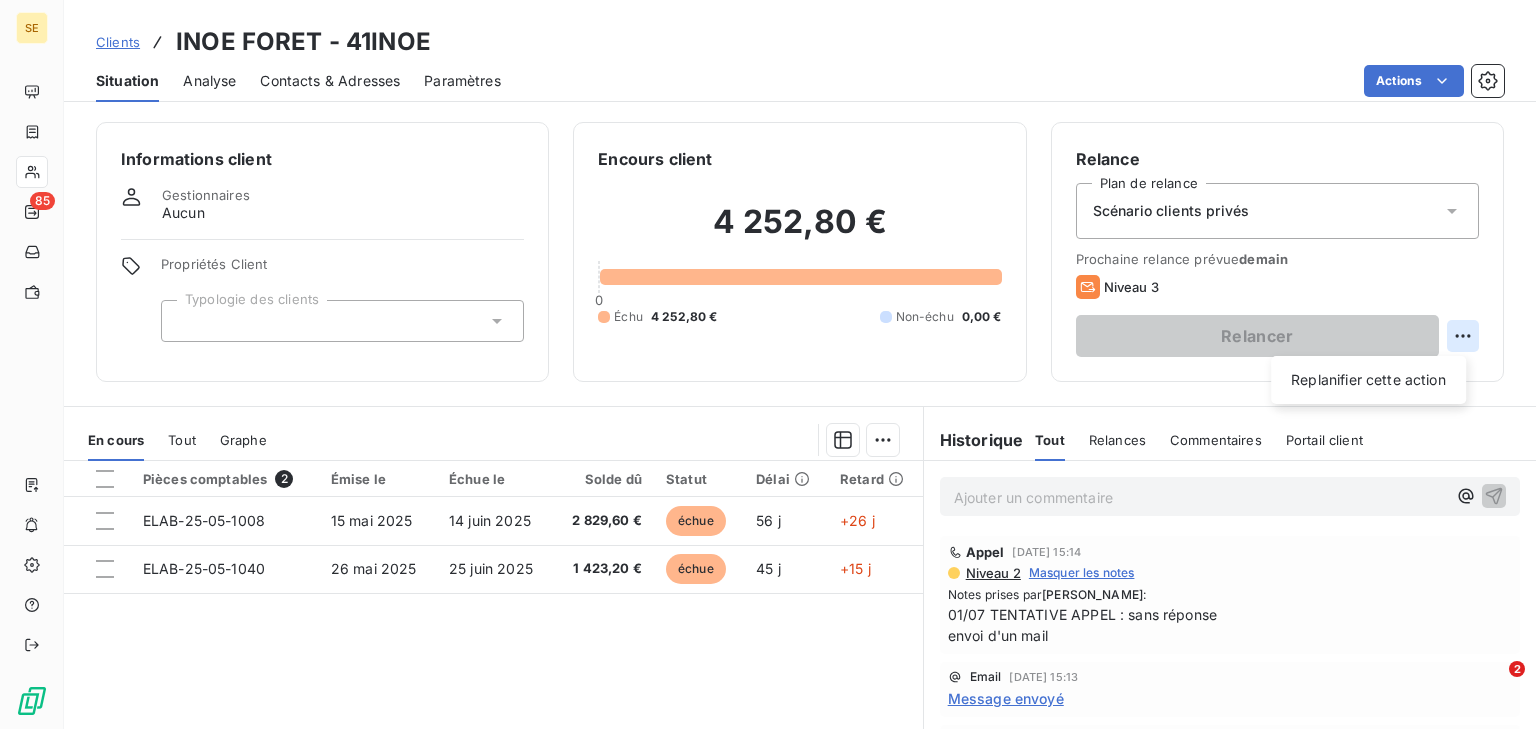 click on "SE 85 Clients INOE FORET - 41INOE Situation Analyse Contacts & Adresses Paramètres Actions Informations client Gestionnaires Aucun Propriétés Client Typologie des clients Encours client   4 252,80 € 0 Échu 4 252,80 € Non-échu 0,00 €   Relance Plan de relance Scénario clients privés Prochaine relance prévue  [DATE] Niveau 3 Relancer Replanifier cette action En cours Tout Graphe Pièces comptables 2 Émise le Échue le Solde dû Statut Délai   Retard   ELAB-25-05-1008 [DATE] [DATE] 2 829,60 € échue 56 j +26 j ELAB-25-05-1040 [DATE] [DATE] 1 423,20 € échue 45 j +15 j Lignes par page 25 Précédent 1 Suivant Historique Tout Relances Commentaires Portail client Tout Relances Commentaires Portail client Ajouter un commentaire ﻿ Appel [DATE] 15:14 Niveau 2 Masquer les notes Notes prises par  [PERSON_NAME]  : 01/07 TENTATIVE APPEL : sans réponse
envoi d'un mail Email [DATE] 15:13 Message envoyé Email [DATE] 10:31 Niveau 1  :" at bounding box center [768, 364] 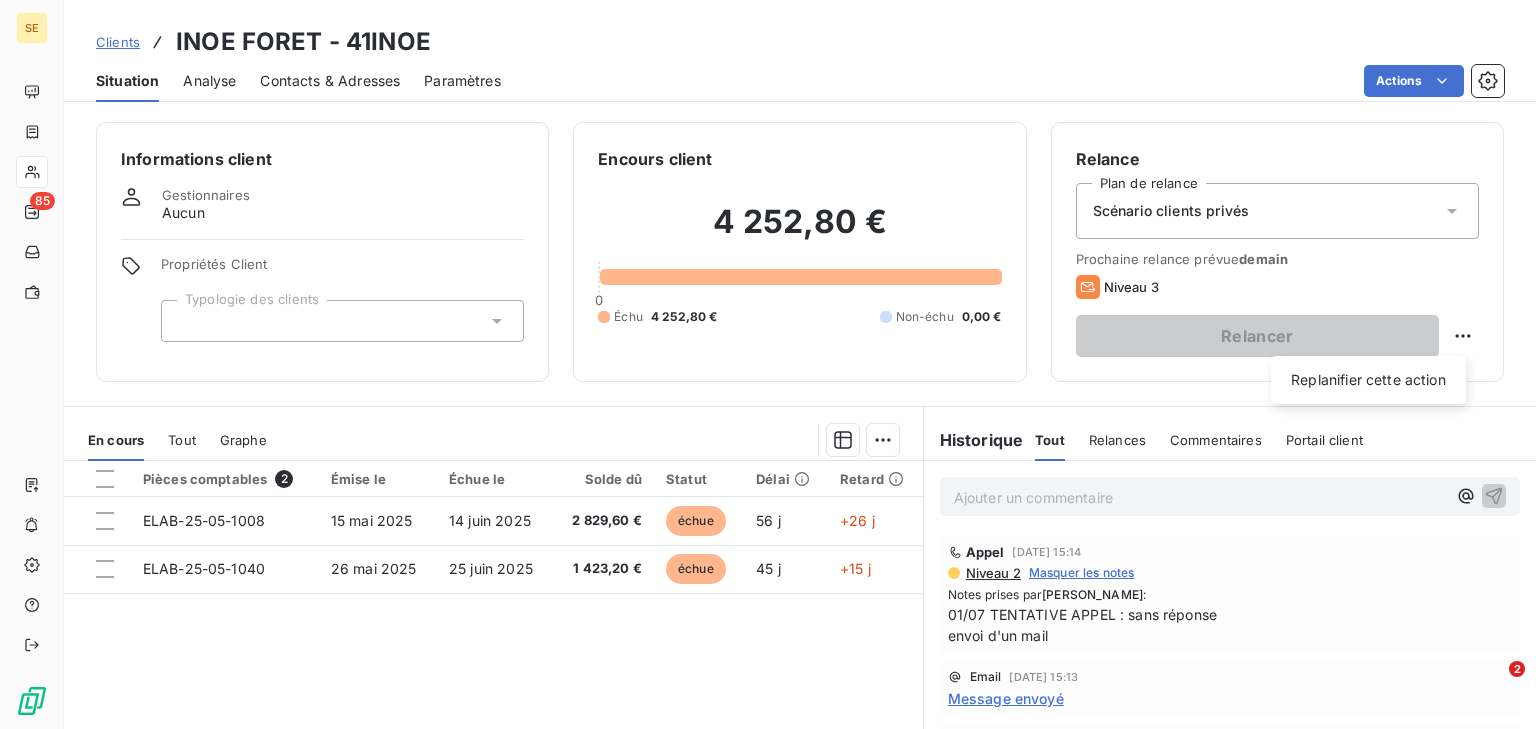 click on "SE 85 Clients INOE FORET - 41INOE Situation Analyse Contacts & Adresses Paramètres Actions Informations client Gestionnaires Aucun Propriétés Client Typologie des clients Encours client   4 252,80 € 0 Échu 4 252,80 € Non-échu 0,00 €   Relance Plan de relance Scénario clients privés Prochaine relance prévue  [DATE] Niveau 3 Relancer Replanifier cette action En cours Tout Graphe Pièces comptables 2 Émise le Échue le Solde dû Statut Délai   Retard   ELAB-25-05-1008 [DATE] [DATE] 2 829,60 € échue 56 j +26 j ELAB-25-05-1040 [DATE] [DATE] 1 423,20 € échue 45 j +15 j Lignes par page 25 Précédent 1 Suivant Historique Tout Relances Commentaires Portail client Tout Relances Commentaires Portail client Ajouter un commentaire ﻿ Appel [DATE] 15:14 Niveau 2 Masquer les notes Notes prises par  [PERSON_NAME]  : 01/07 TENTATIVE APPEL : sans réponse
envoi d'un mail Email [DATE] 15:13 Message envoyé Email [DATE] 10:31 Niveau 1  :" at bounding box center (768, 364) 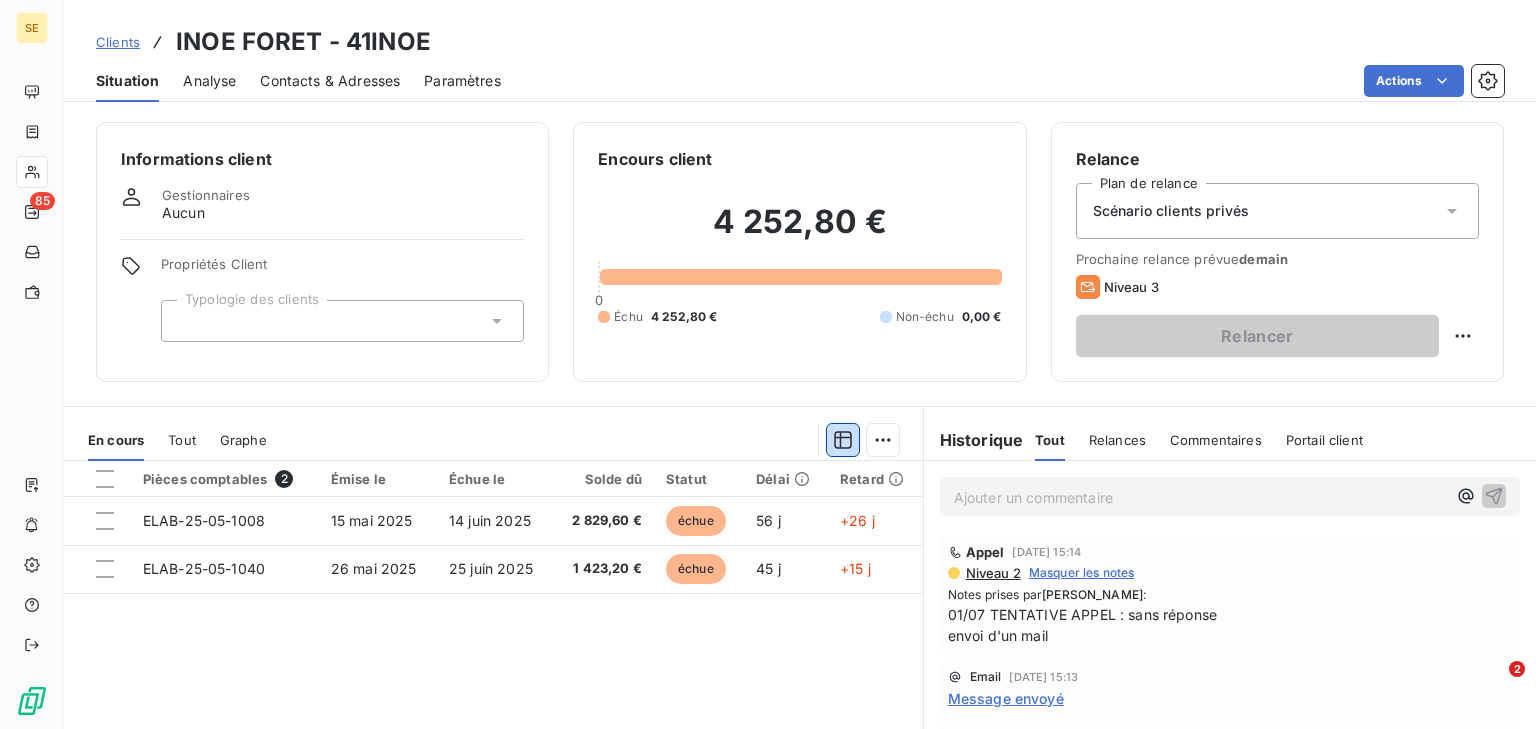 click at bounding box center (595, 440) 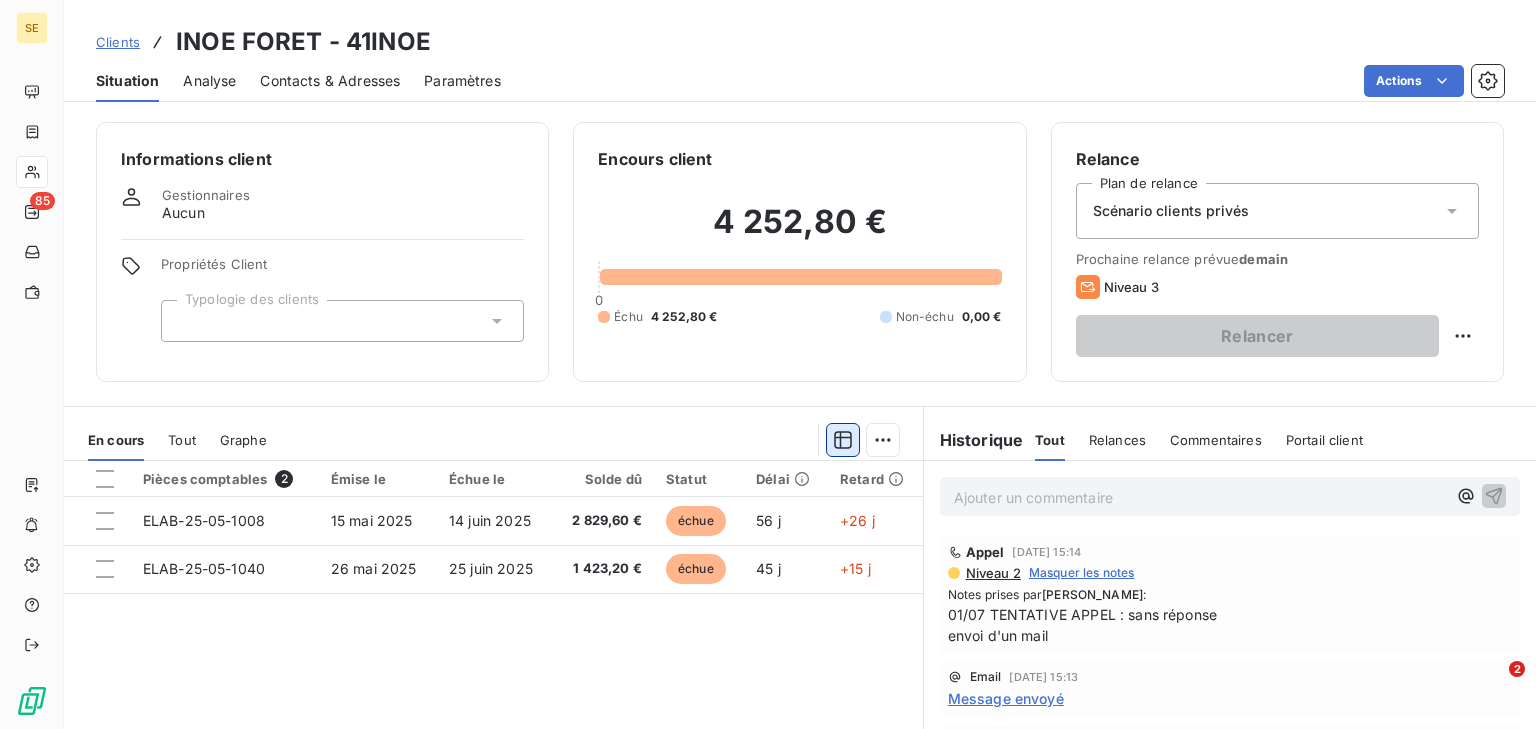 click 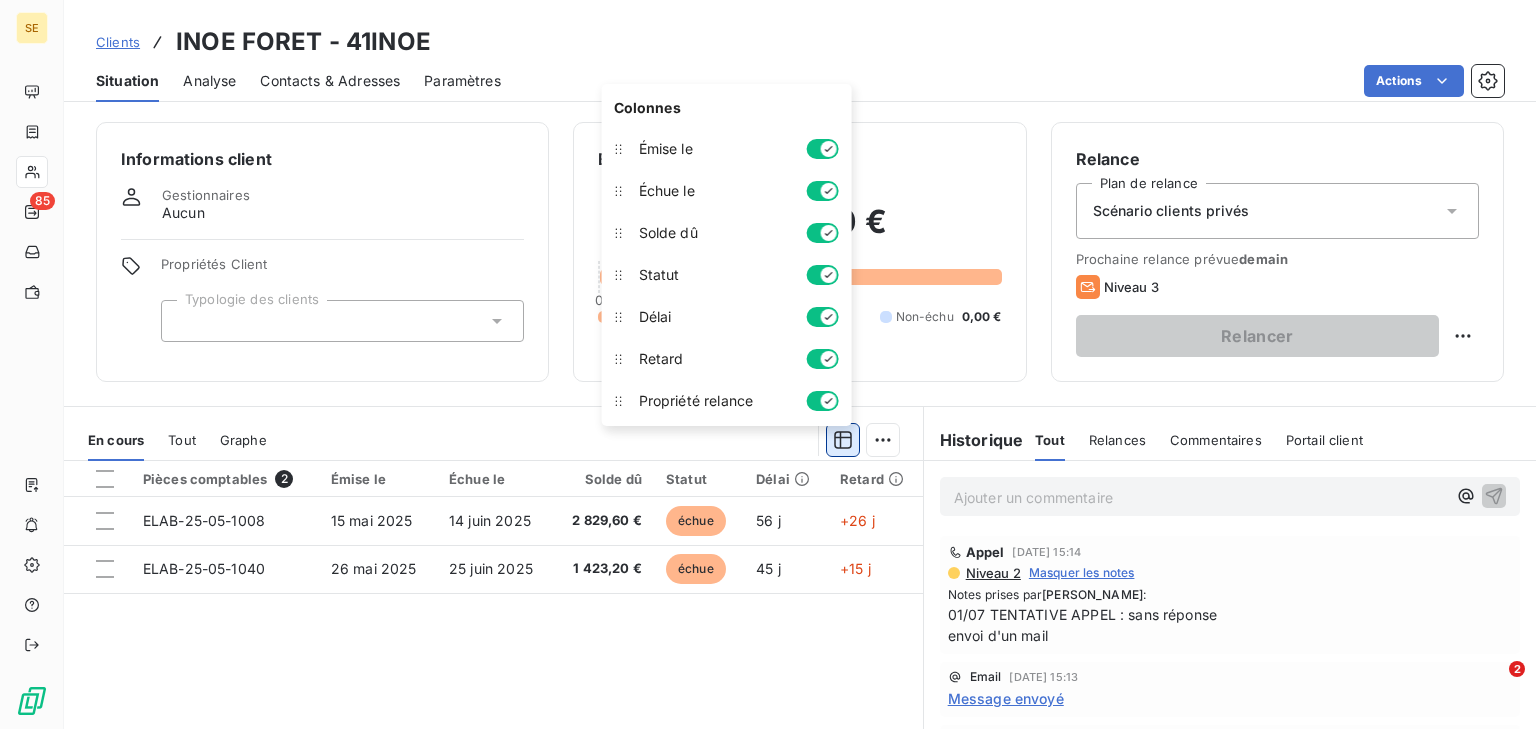 click 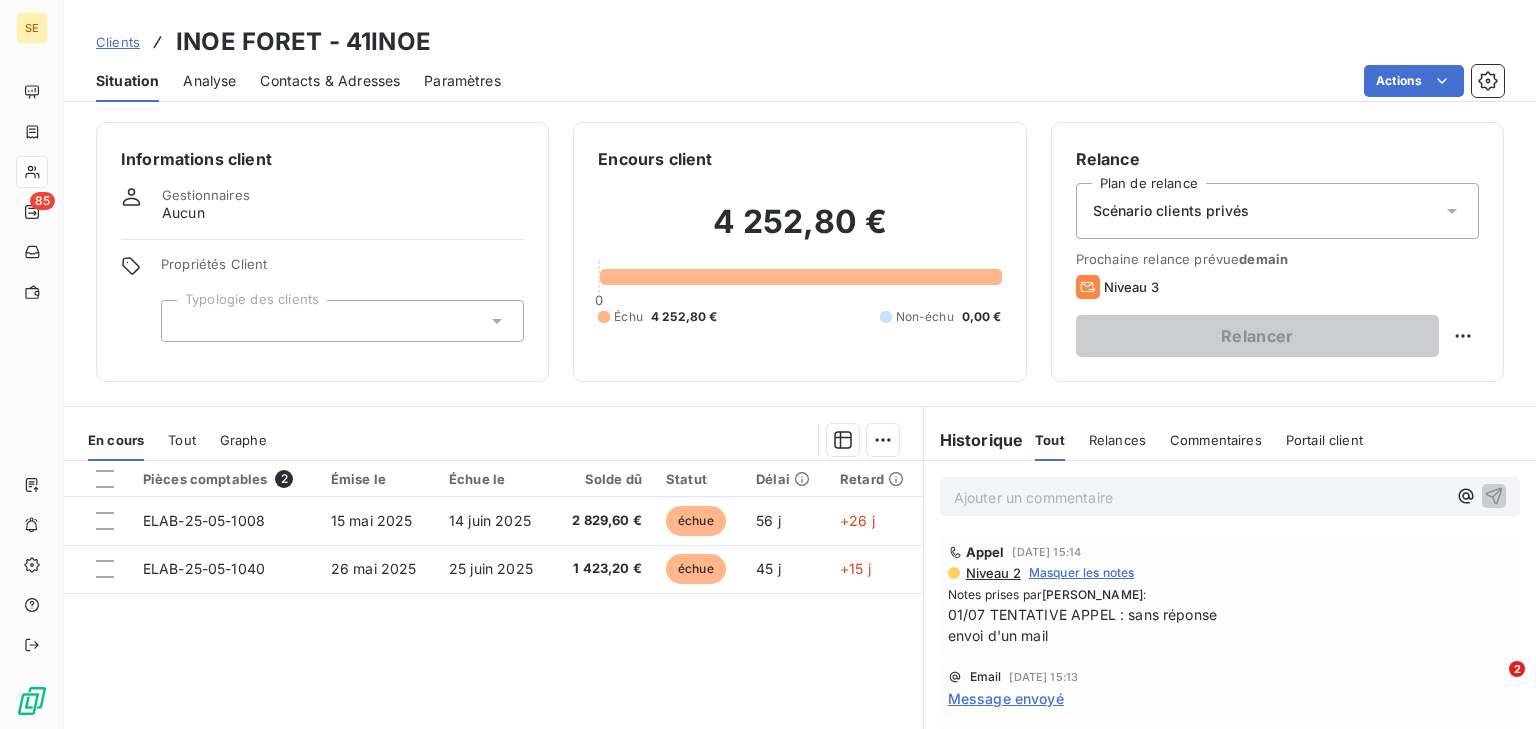 click at bounding box center (595, 440) 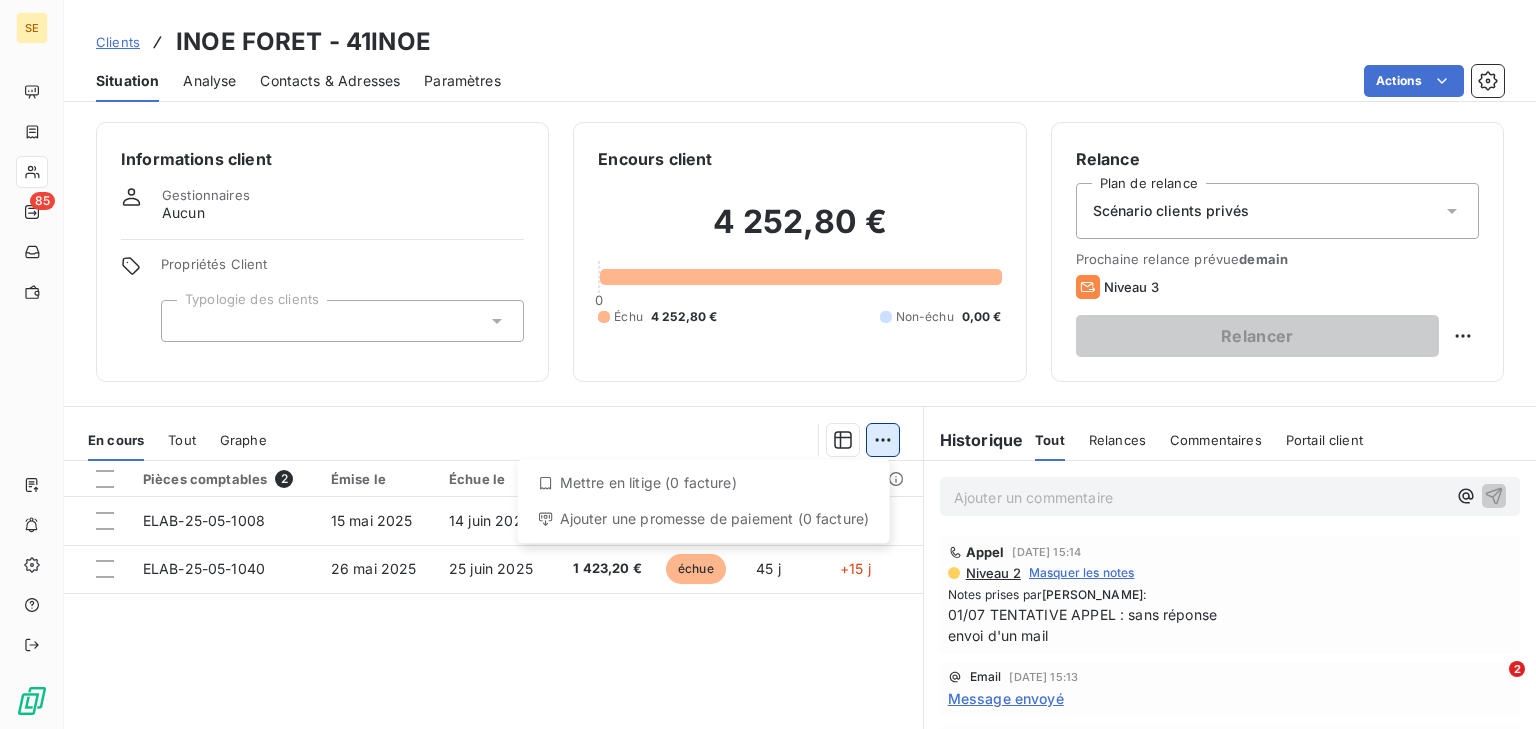 click on "SE 85 Clients INOE FORET - 41INOE Situation Analyse Contacts & Adresses Paramètres Actions Informations client Gestionnaires Aucun Propriétés Client Typologie des clients Encours client   4 252,80 € 0 Échu 4 252,80 € Non-échu 0,00 €   Relance Plan de relance Scénario clients privés Prochaine relance prévue  [DATE] Niveau 3 Relancer En cours Tout Graphe Mettre en litige (0 facture) Ajouter une promesse de paiement (0 facture) Pièces comptables 2 Émise le Échue le Solde dû Statut Délai   Retard   ELAB-25-05-1008 [DATE] [DATE] 2 829,60 € échue 56 j +26 j ELAB-25-05-1040 [DATE] [DATE] 1 423,20 € échue 45 j +15 j Lignes par page 25 Précédent 1 Suivant Historique Tout Relances Commentaires Portail client Tout Relances Commentaires Portail client Ajouter un commentaire ﻿ Appel [DATE] 15:14 Niveau 2 Masquer les notes Notes prises par  [PERSON_NAME]  : 01/07 TENTATIVE APPEL : sans réponse
envoi d'un mail Email [DATE] 15:13 Email" at bounding box center (768, 364) 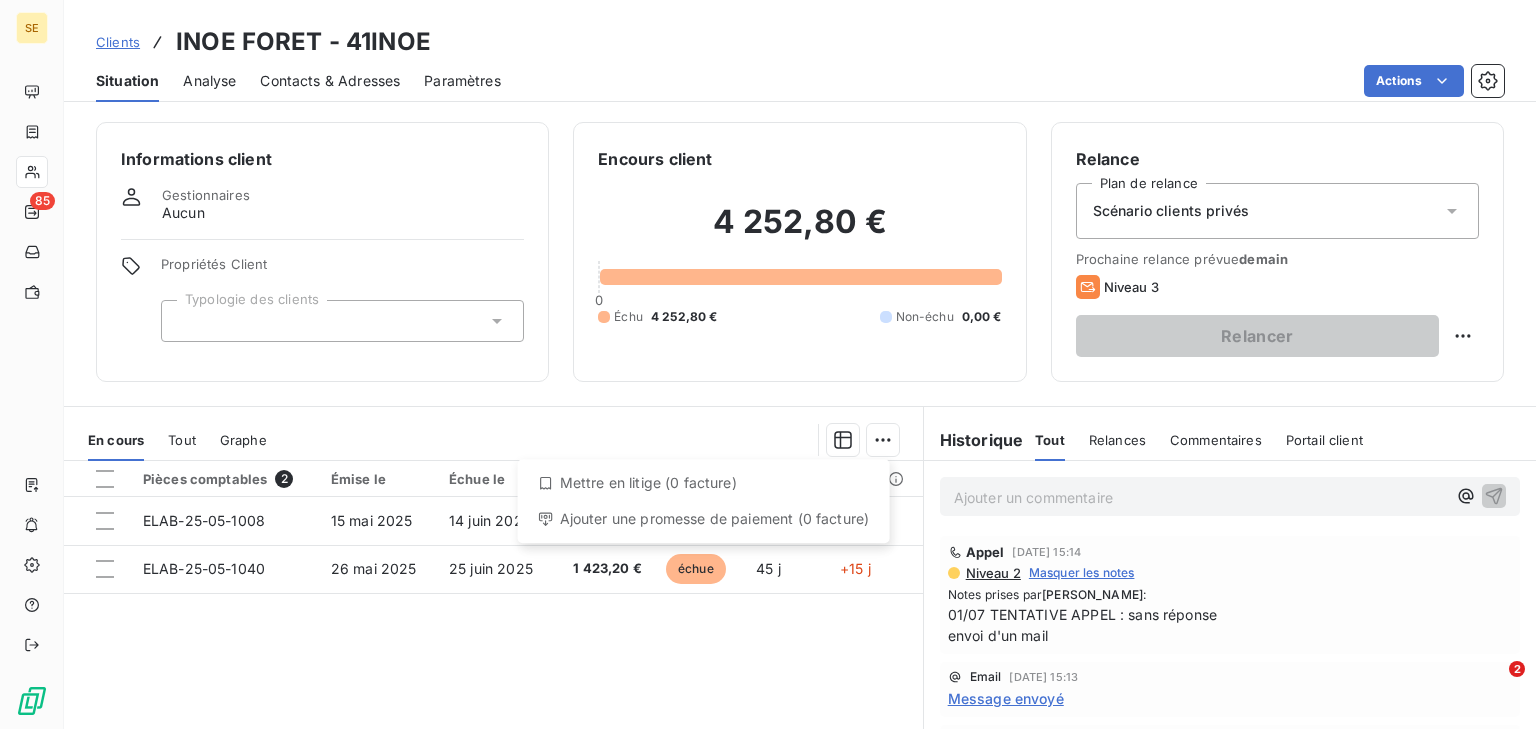 click on "Mettre en litige (0 facture)" at bounding box center [704, 483] 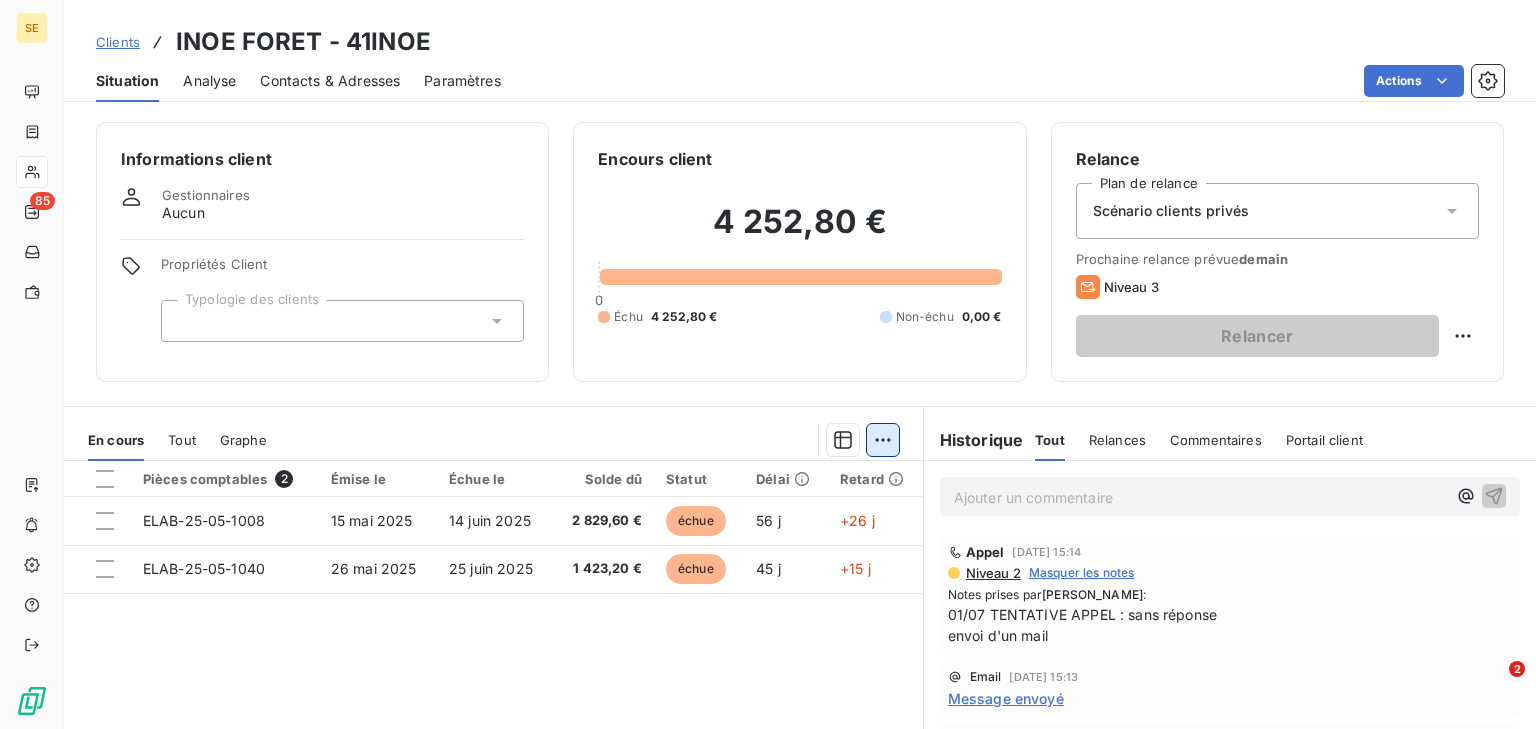 click on "SE 85 Clients INOE FORET - 41INOE Situation Analyse Contacts & Adresses Paramètres Actions Informations client Gestionnaires Aucun Propriétés Client Typologie des clients Encours client   4 252,80 € 0 Échu 4 252,80 € Non-échu 0,00 €   Relance Plan de relance Scénario clients privés Prochaine relance prévue  [DATE] Niveau 3 Relancer En cours Tout Graphe Pièces comptables 2 Émise le Échue le Solde dû Statut Délai   Retard   ELAB-25-05-1008 [DATE] [DATE] 2 829,60 € échue 56 j +26 j ELAB-25-05-1040 [DATE] [DATE] 1 423,20 € échue 45 j +15 j Lignes par page 25 Précédent 1 Suivant Historique Tout Relances Commentaires Portail client Tout Relances Commentaires Portail client Ajouter un commentaire ﻿ Appel [DATE] 15:14 Niveau 2 Masquer les notes Notes prises par  [PERSON_NAME]  : 01/07 TENTATIVE APPEL : sans réponse
envoi d'un mail Email [DATE] 15:13 Message envoyé Email [DATE] 10:31 Niveau 1 Email [DATE] 10:28  :" at bounding box center [768, 364] 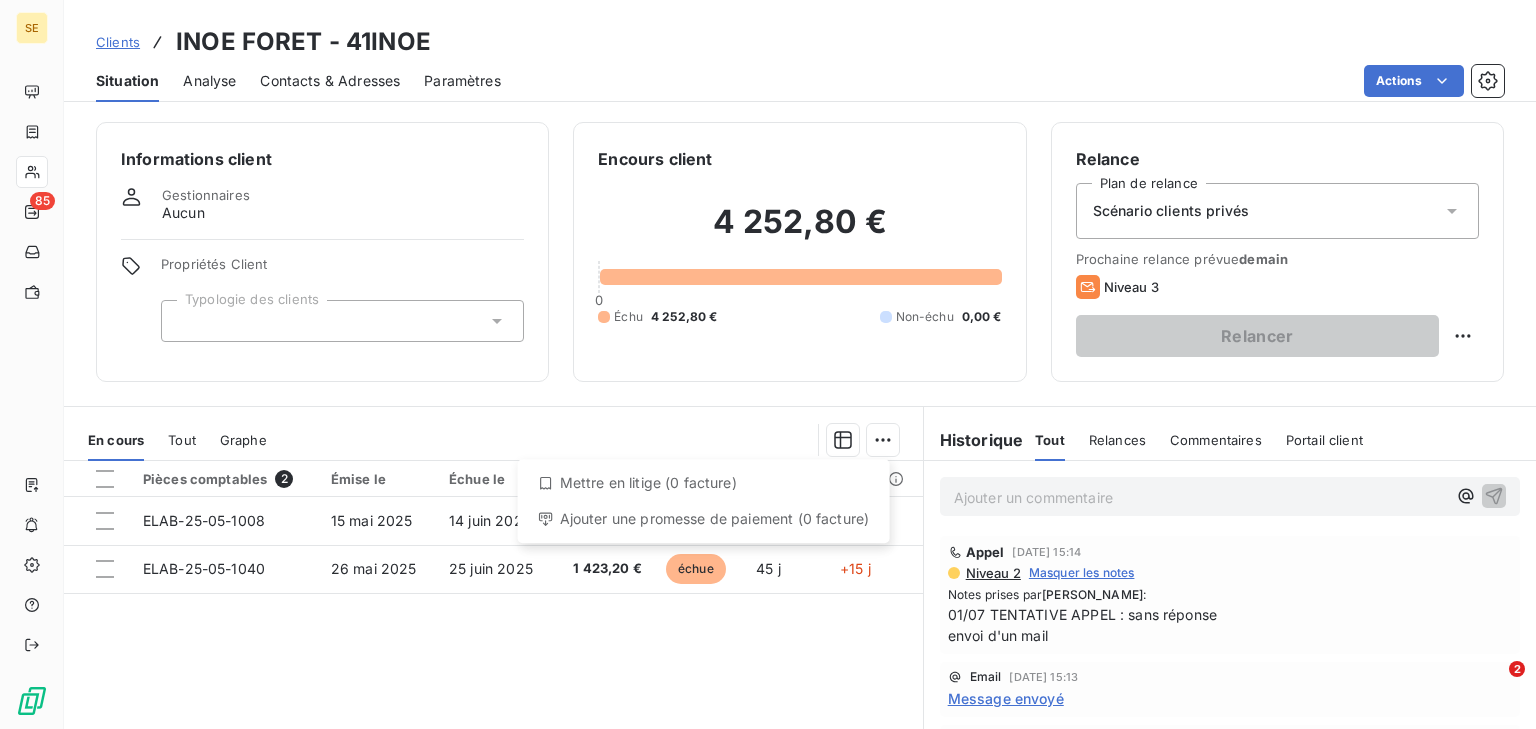 click on "Mettre en litige (0 facture)" at bounding box center [704, 483] 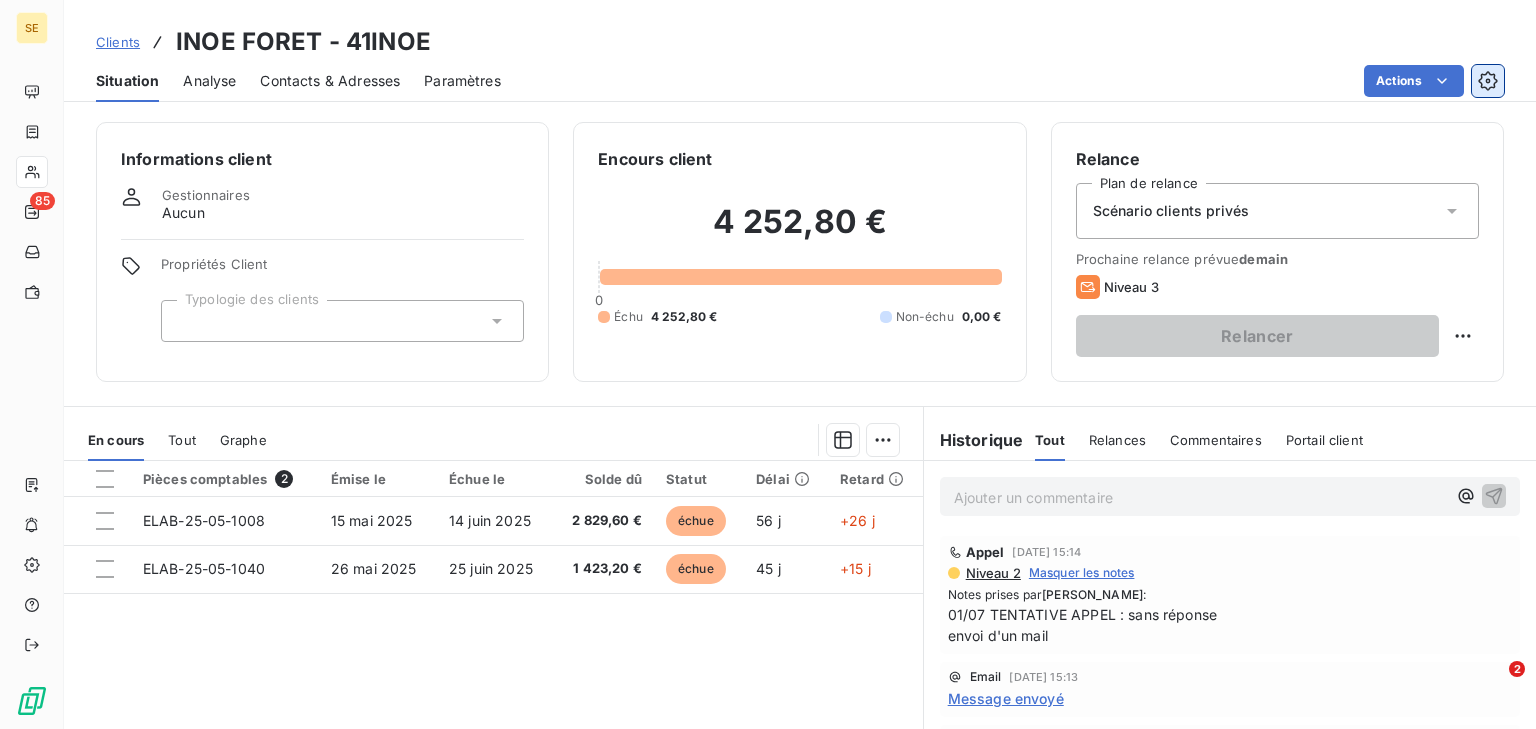 click at bounding box center [1488, 81] 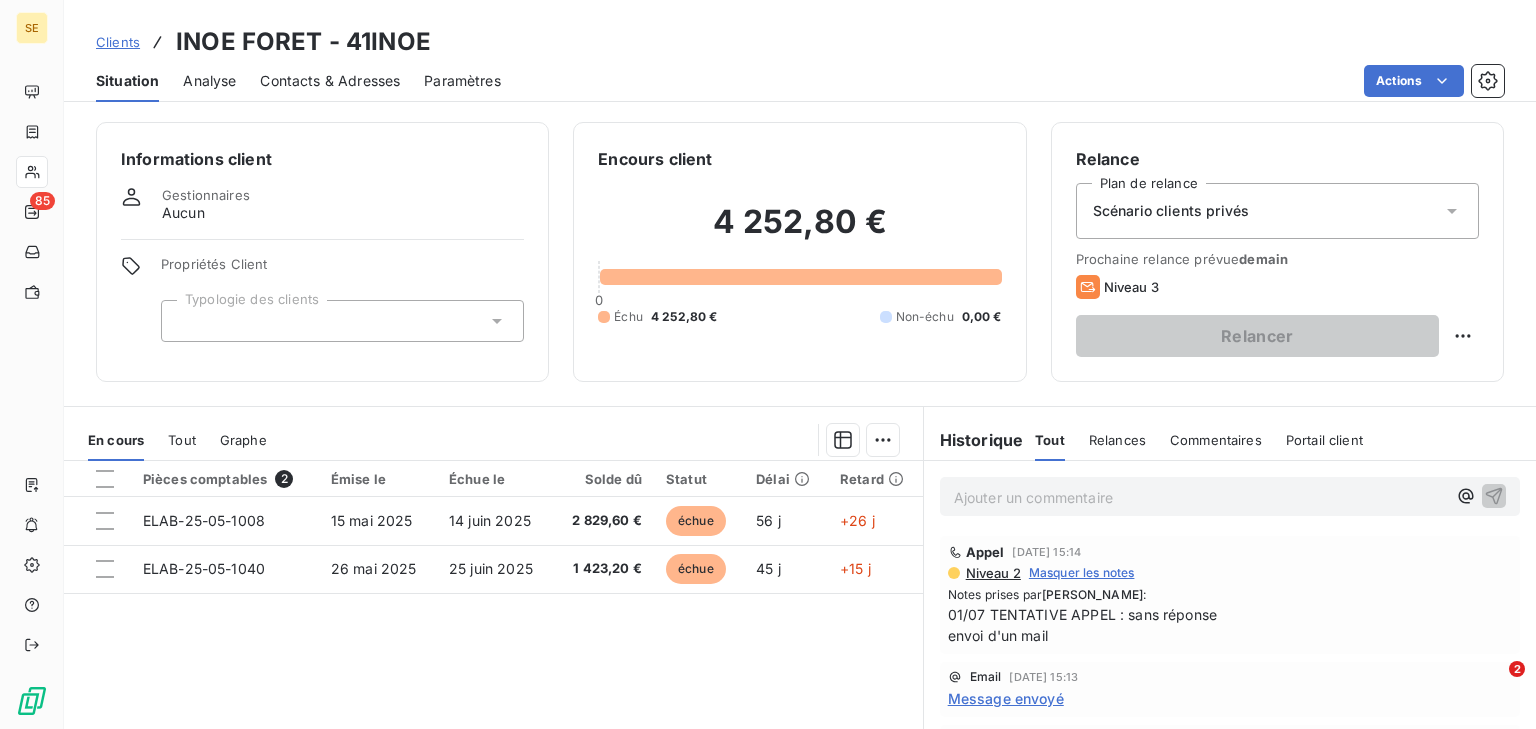 click on "Analyse" at bounding box center (209, 81) 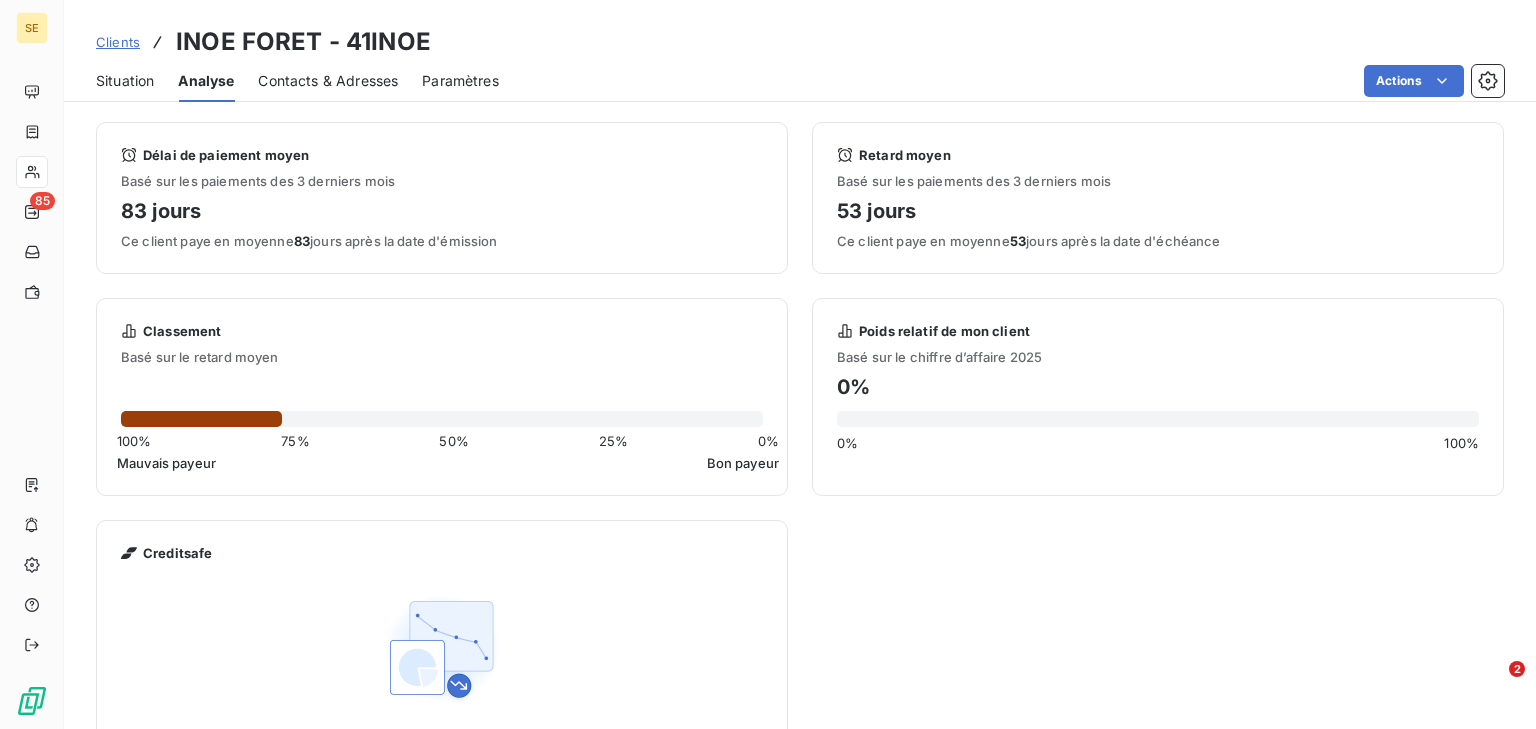 click on "Contacts & Adresses" at bounding box center [328, 81] 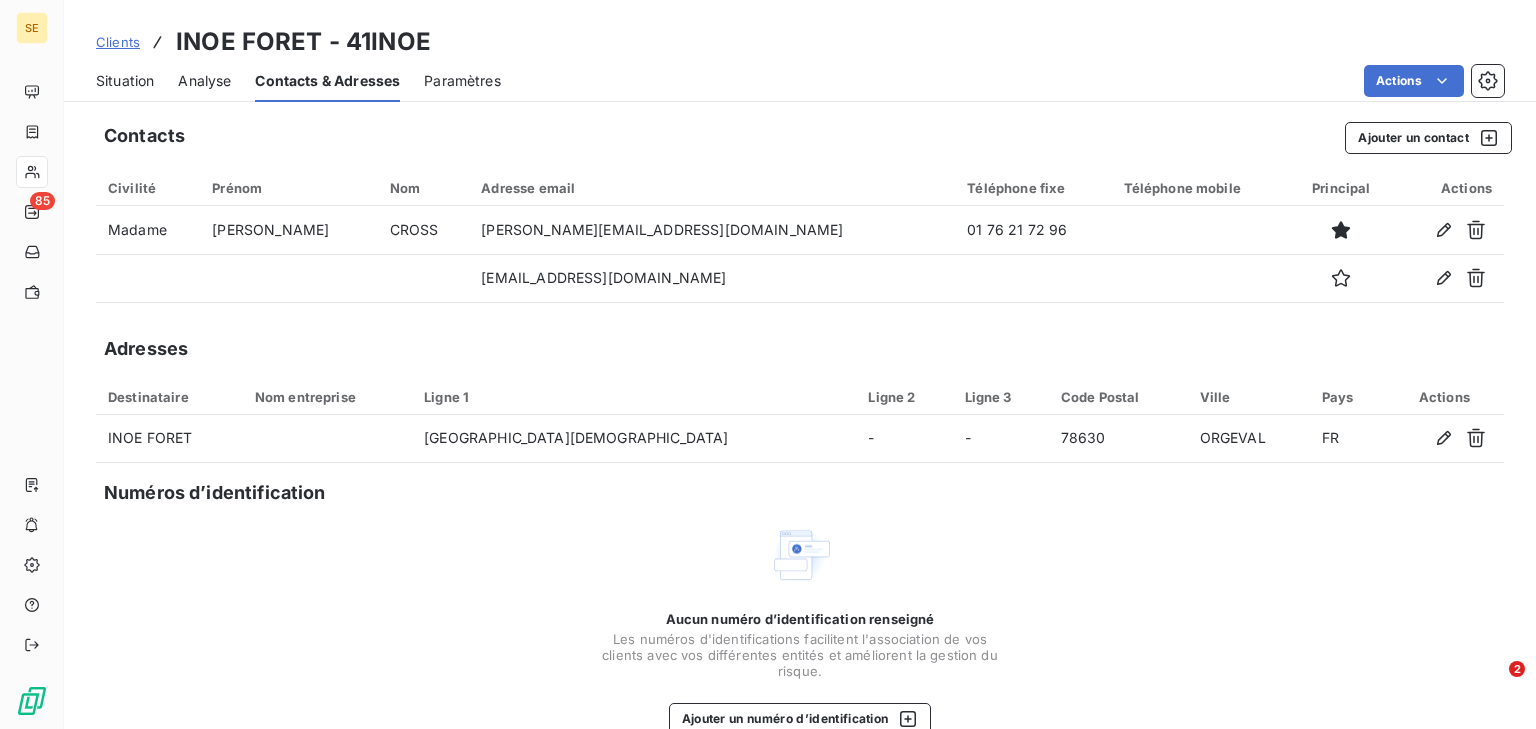 click on "Paramètres" at bounding box center [462, 81] 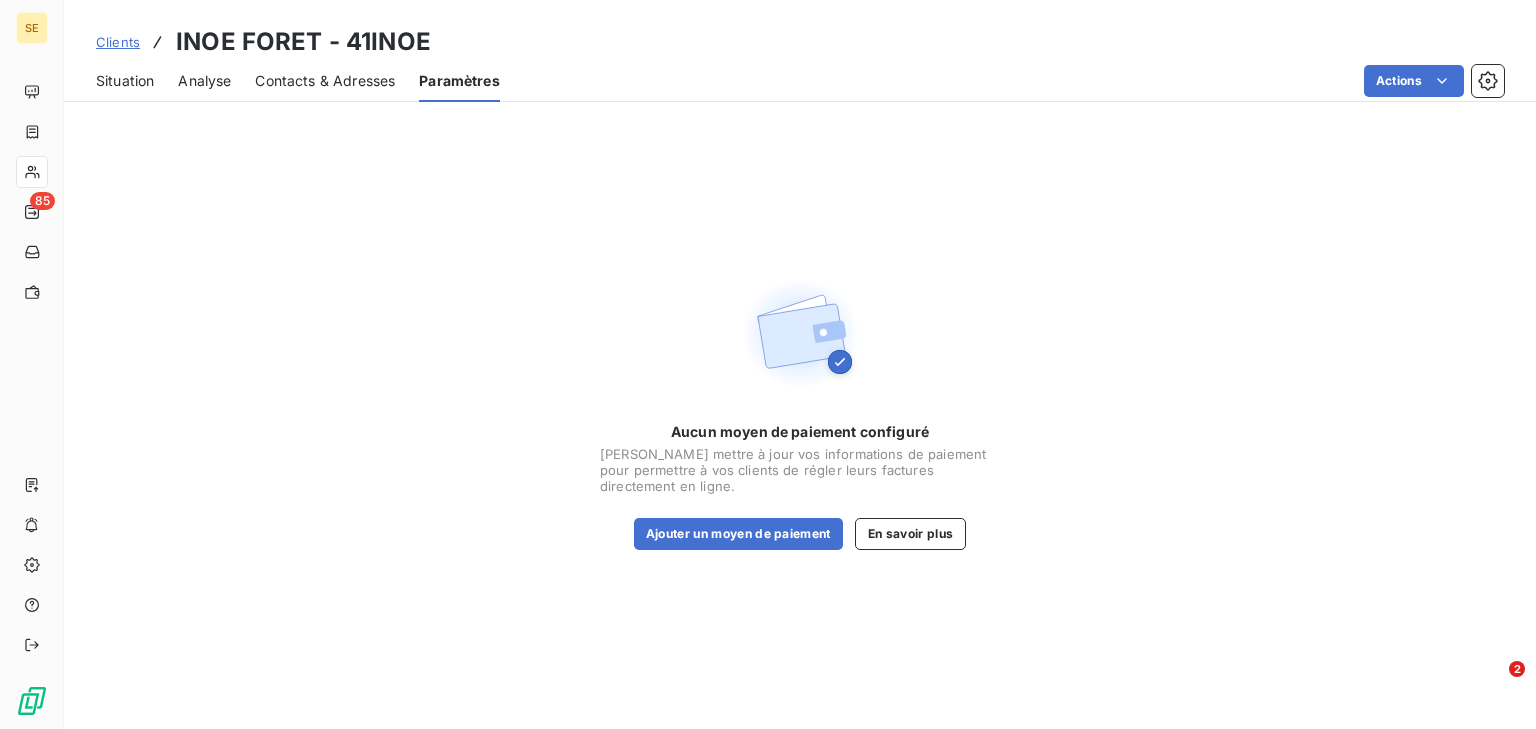 click on "Situation" at bounding box center [125, 81] 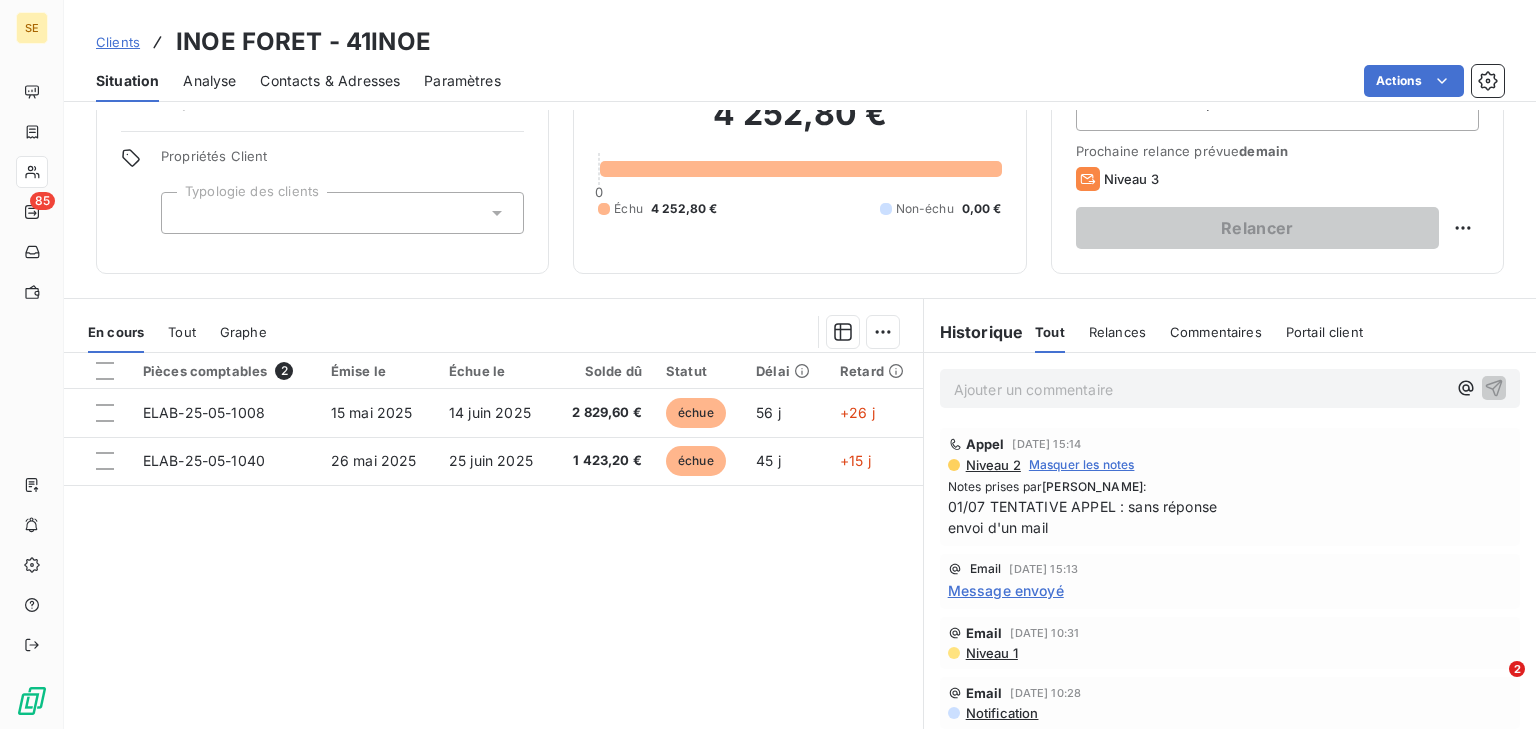 scroll, scrollTop: 80, scrollLeft: 0, axis: vertical 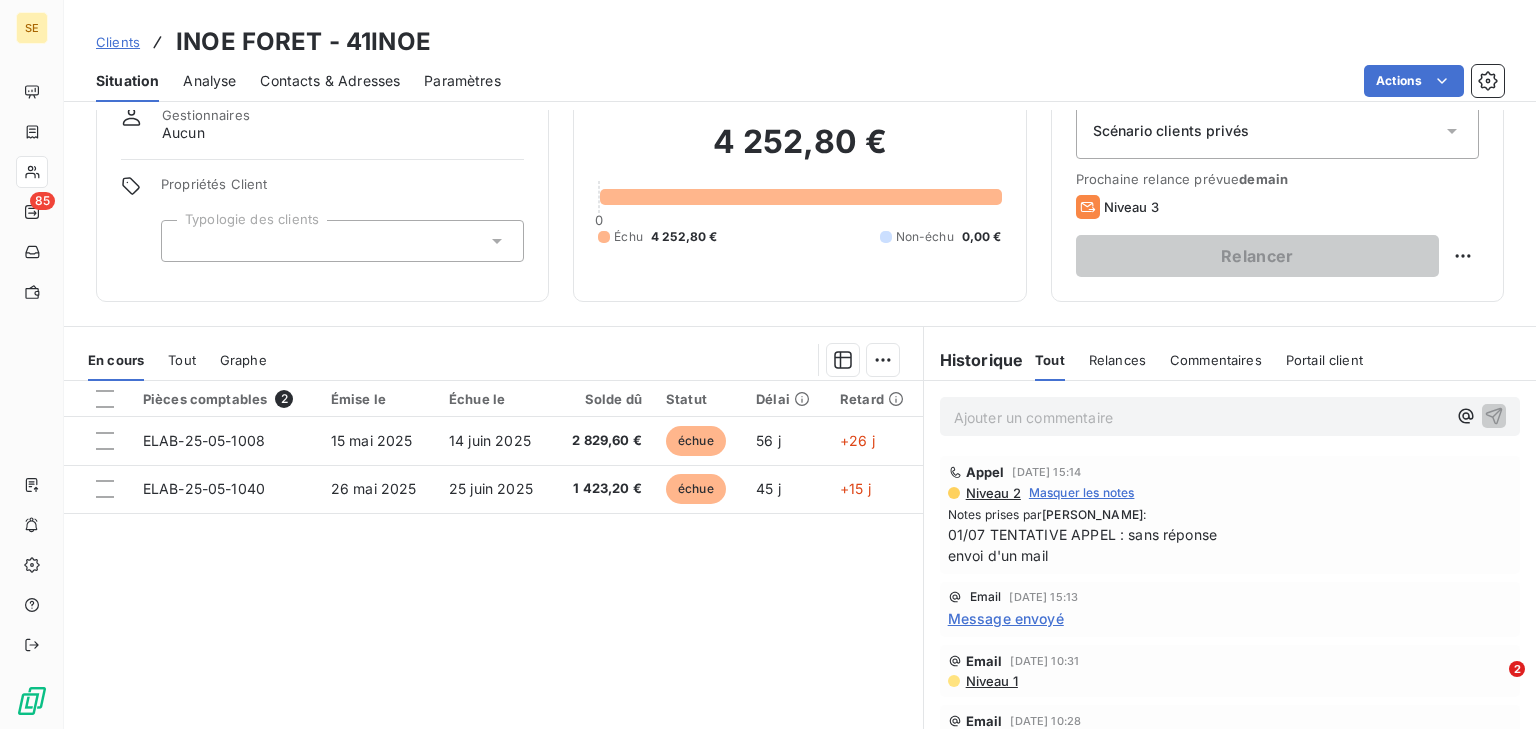 click on "Portail client" at bounding box center (1324, 360) 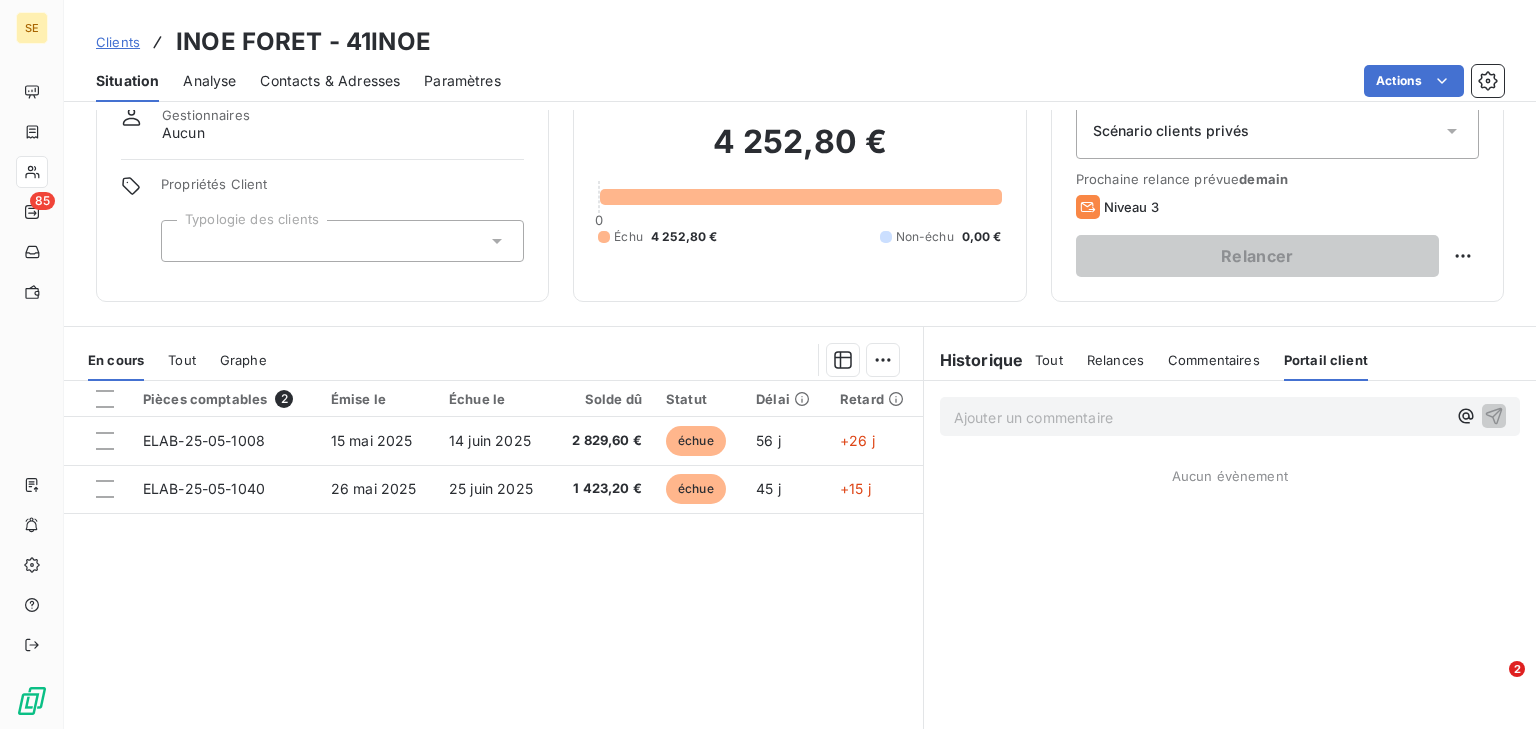click on "Tout Relances Commentaires Portail client" at bounding box center (1201, 360) 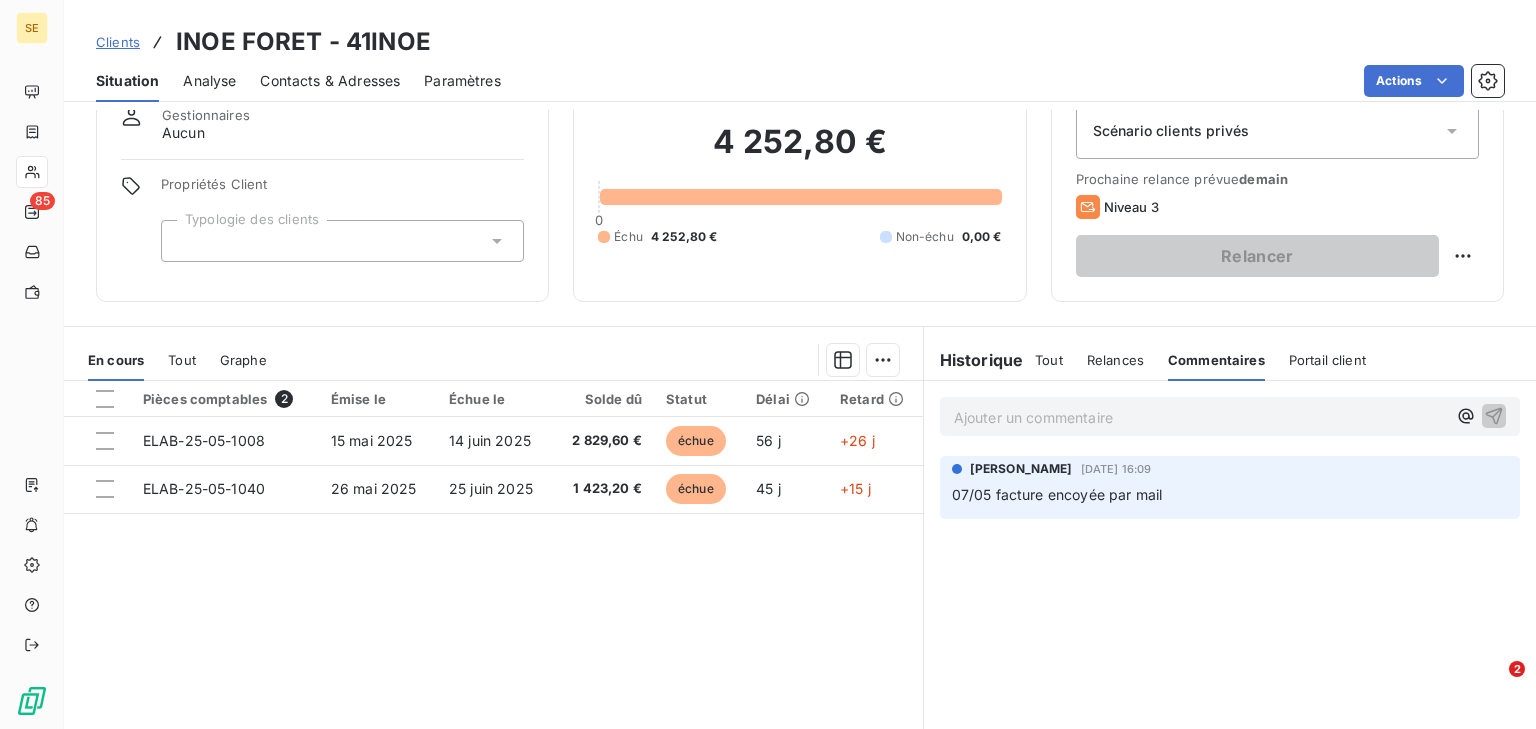 click on "Relances" at bounding box center [1115, 360] 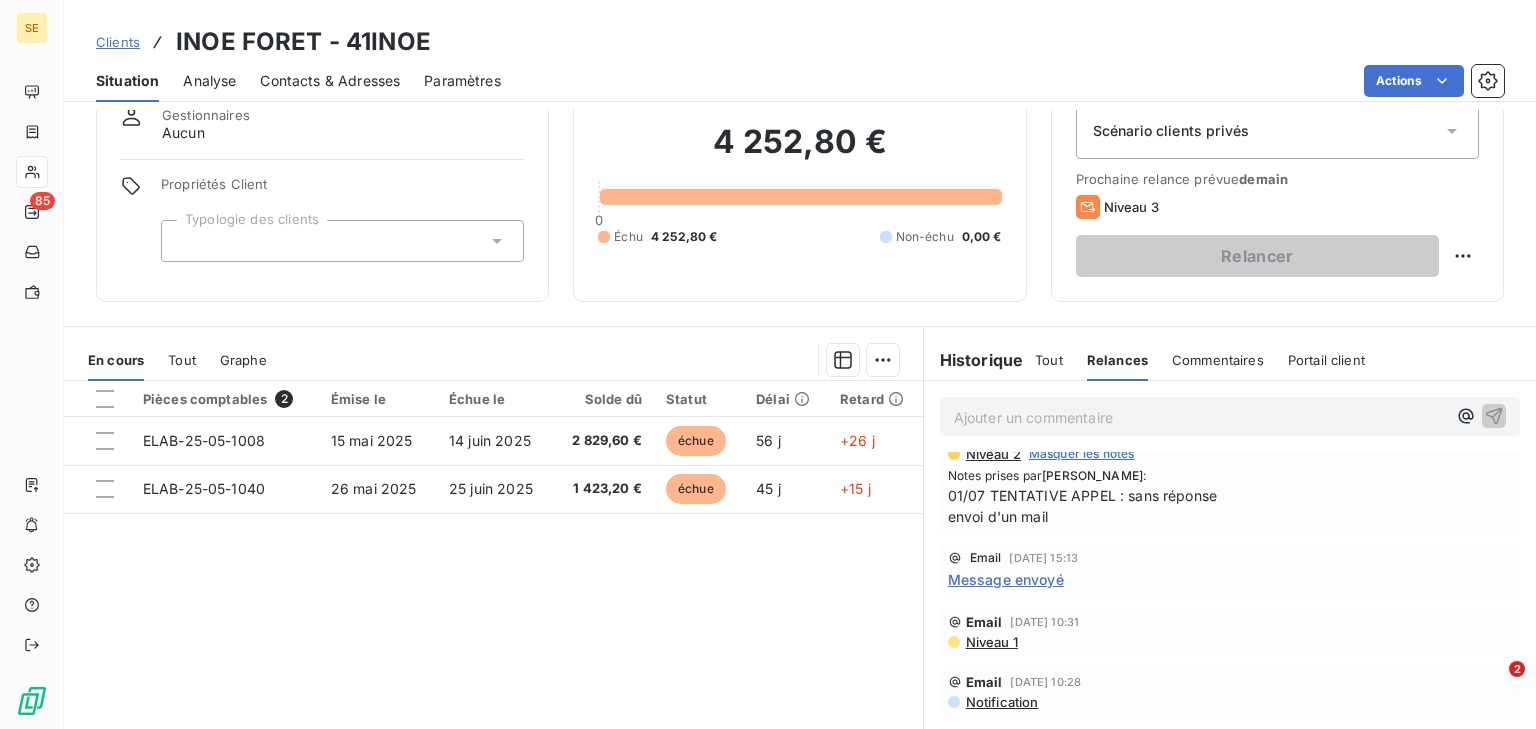 scroll, scrollTop: 24, scrollLeft: 0, axis: vertical 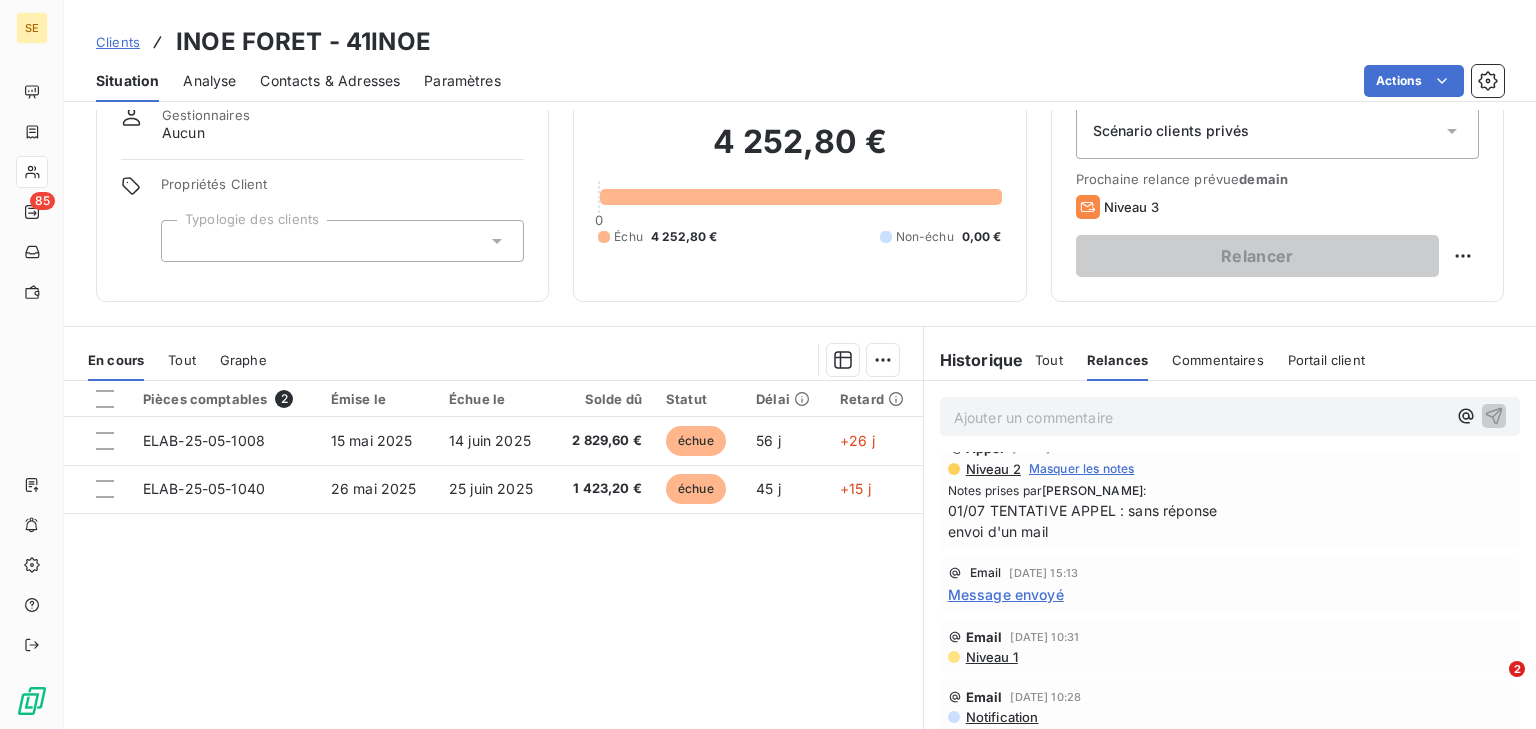 click on "Message envoyé" at bounding box center (1006, 594) 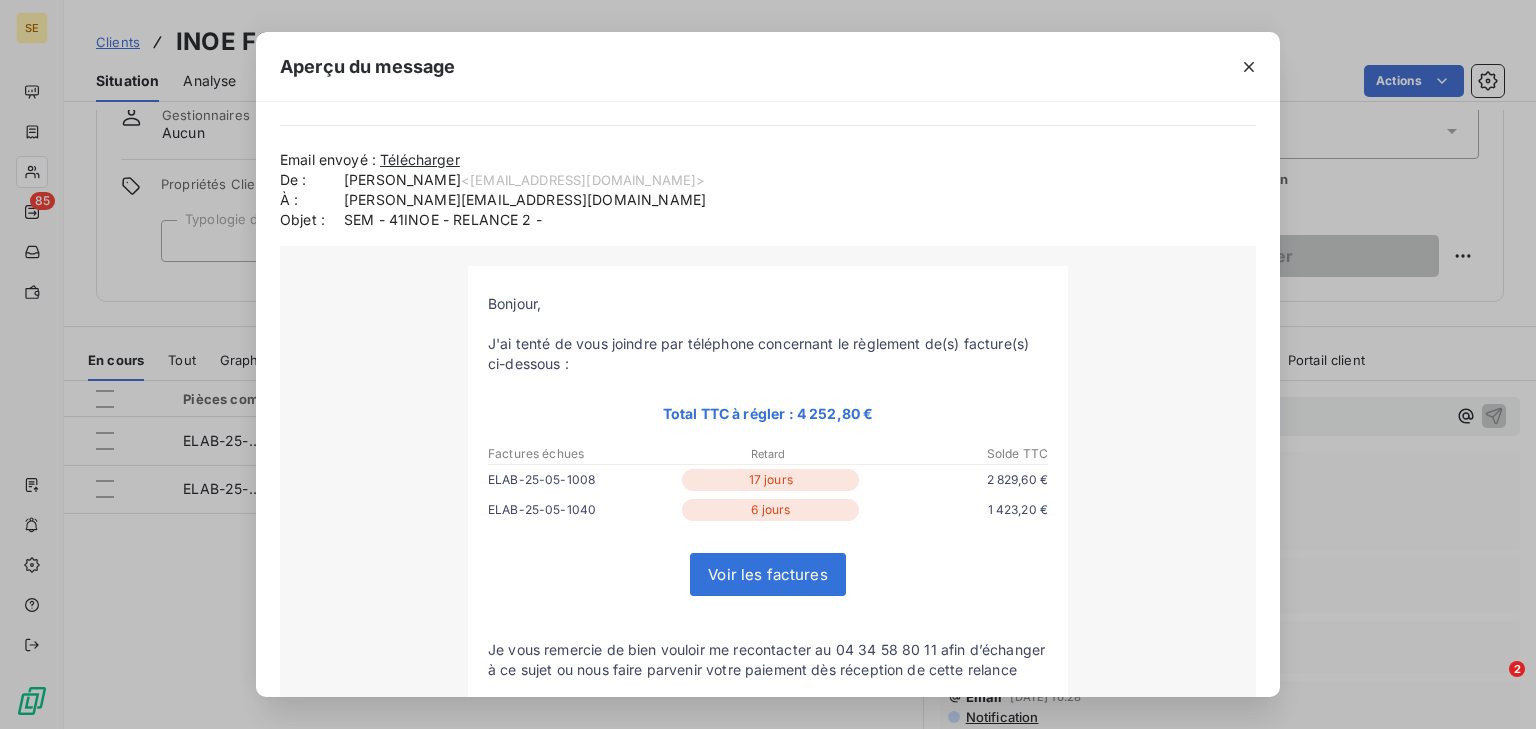 scroll, scrollTop: 0, scrollLeft: 0, axis: both 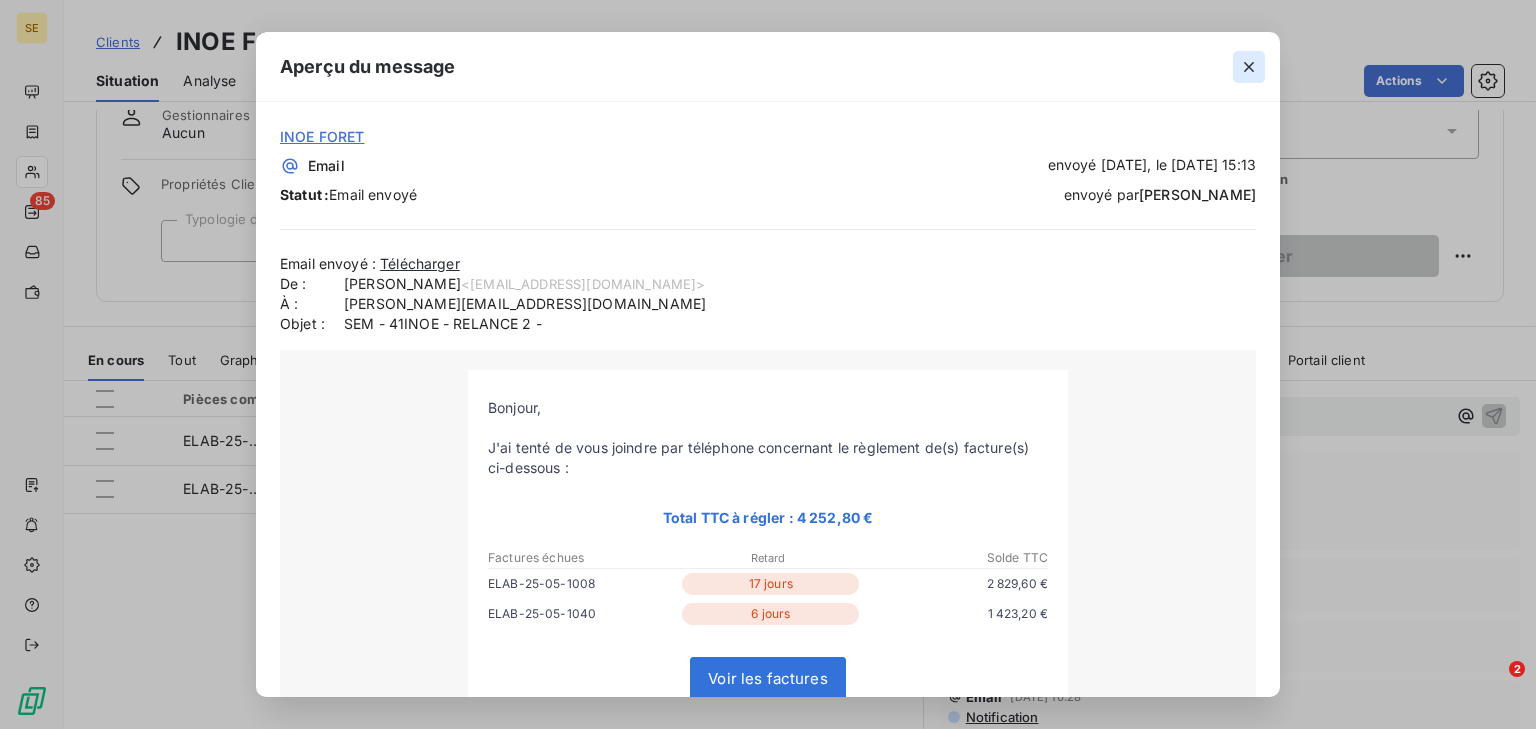 click 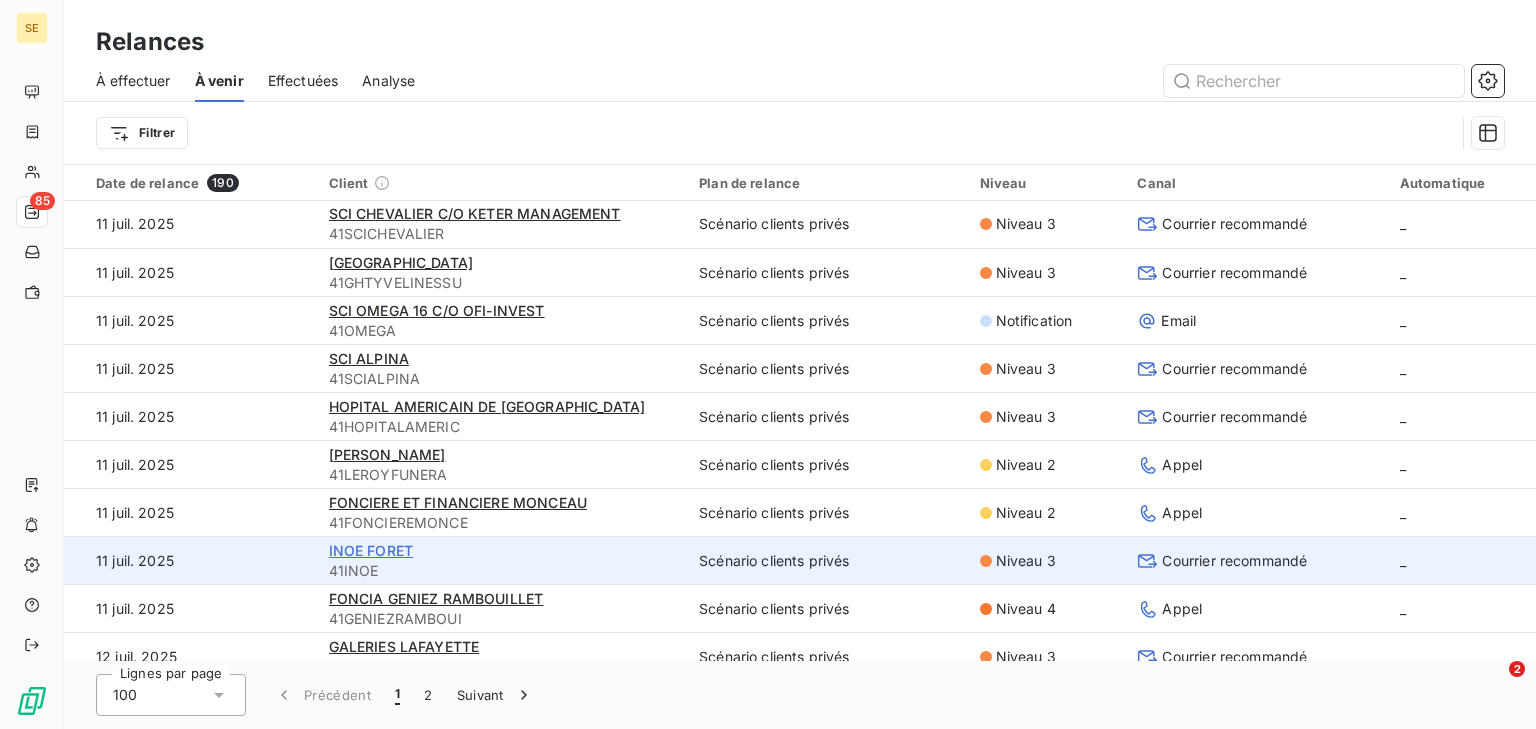click on "INOE FORET" at bounding box center [371, 550] 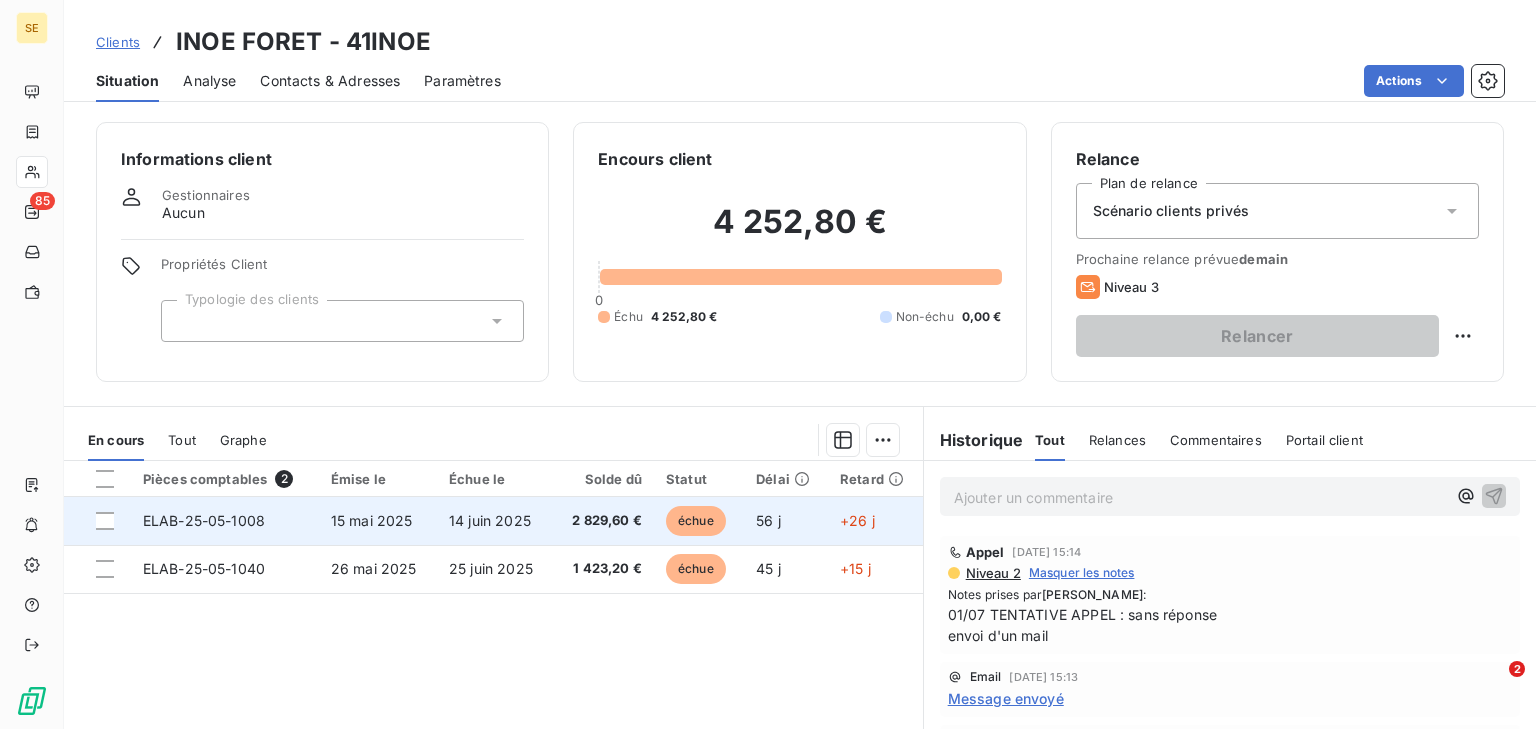 click on "14 juin 2025" at bounding box center [495, 521] 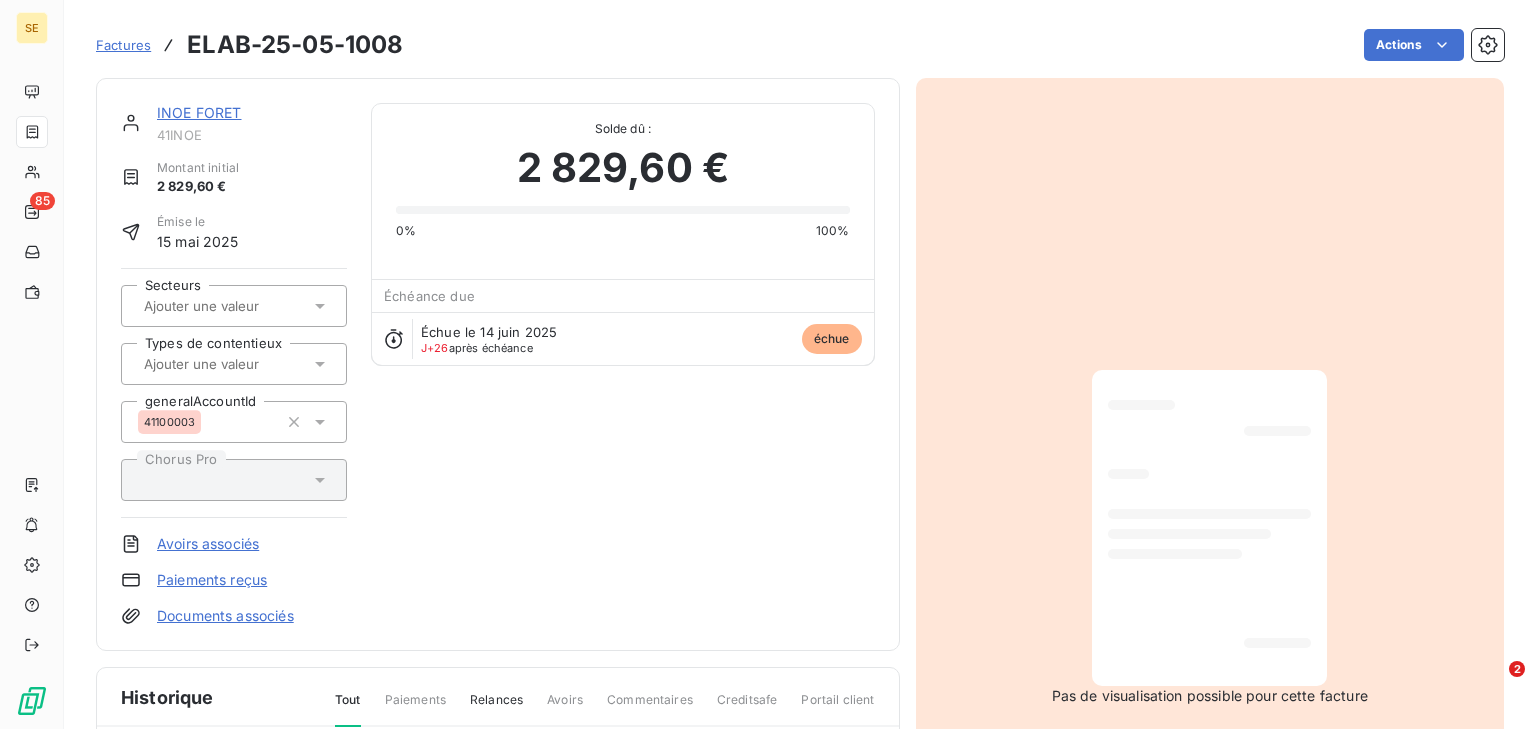 scroll, scrollTop: 0, scrollLeft: 0, axis: both 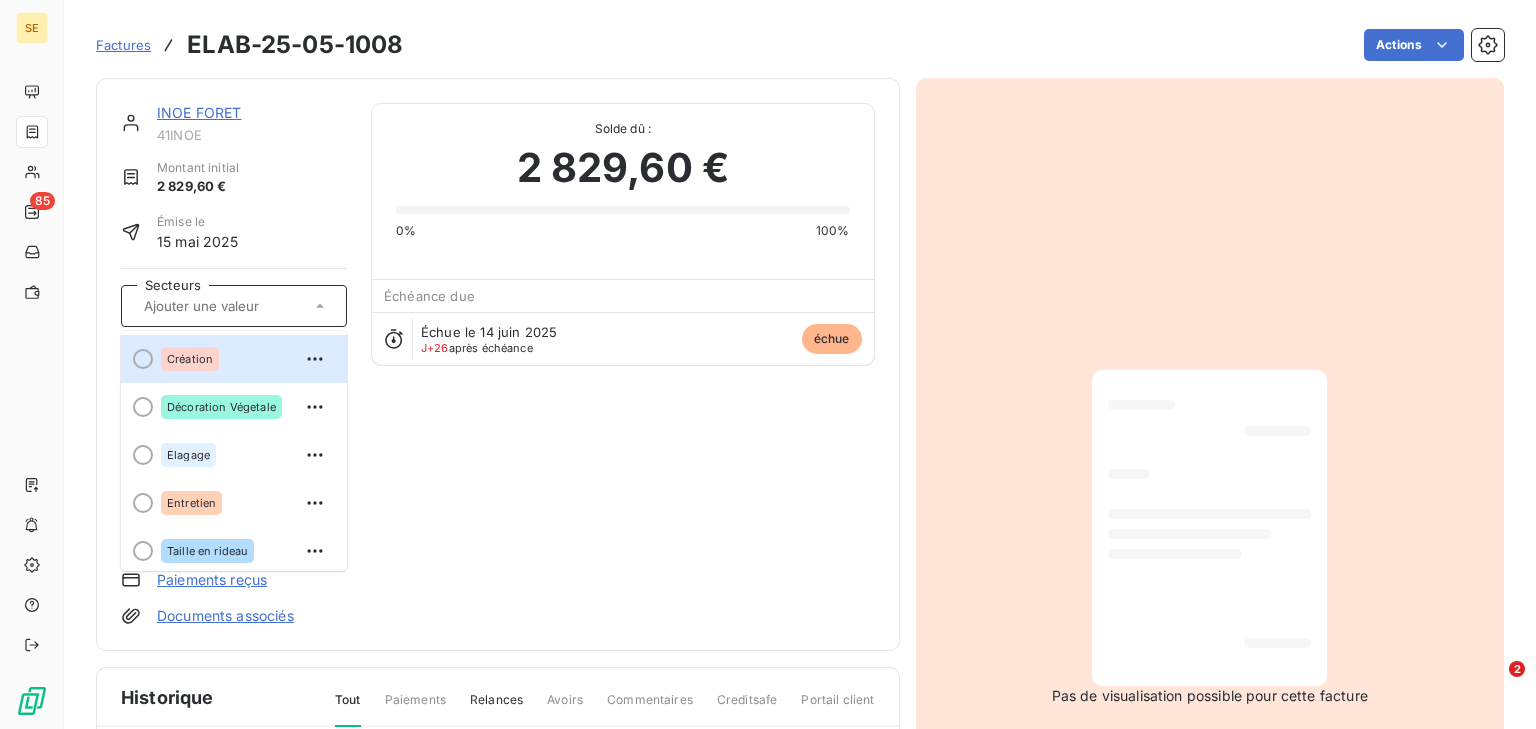 click at bounding box center (242, 306) 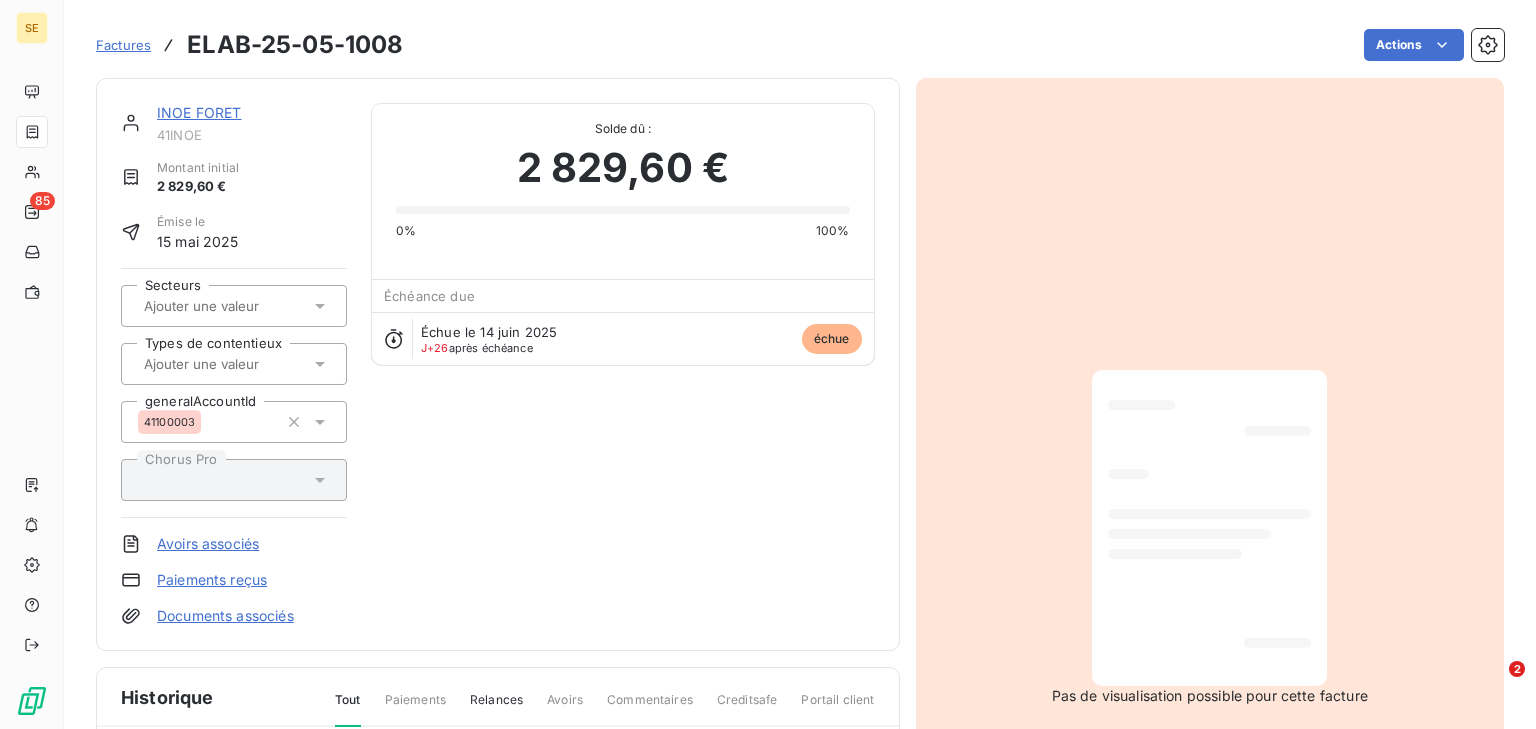 click at bounding box center (242, 364) 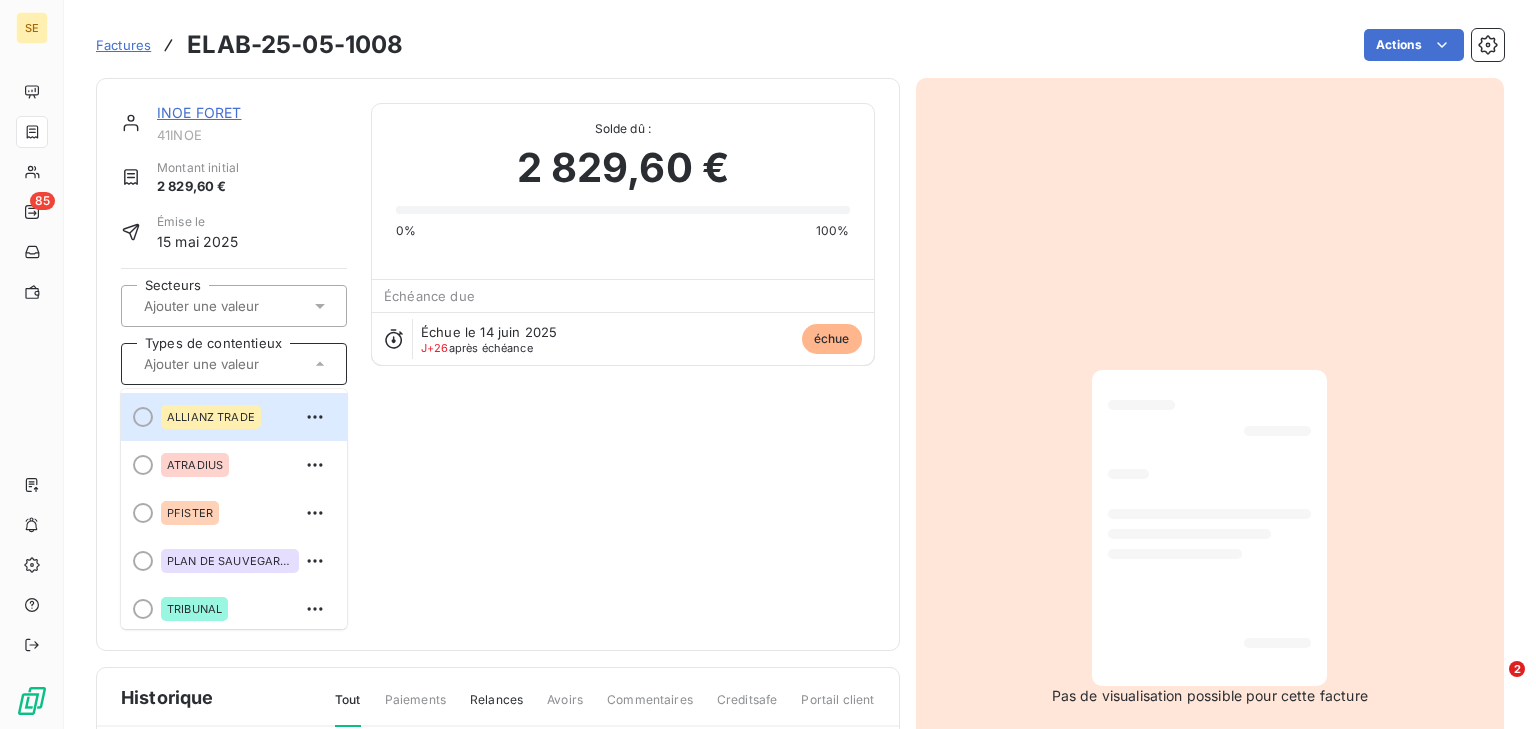 click at bounding box center (242, 364) 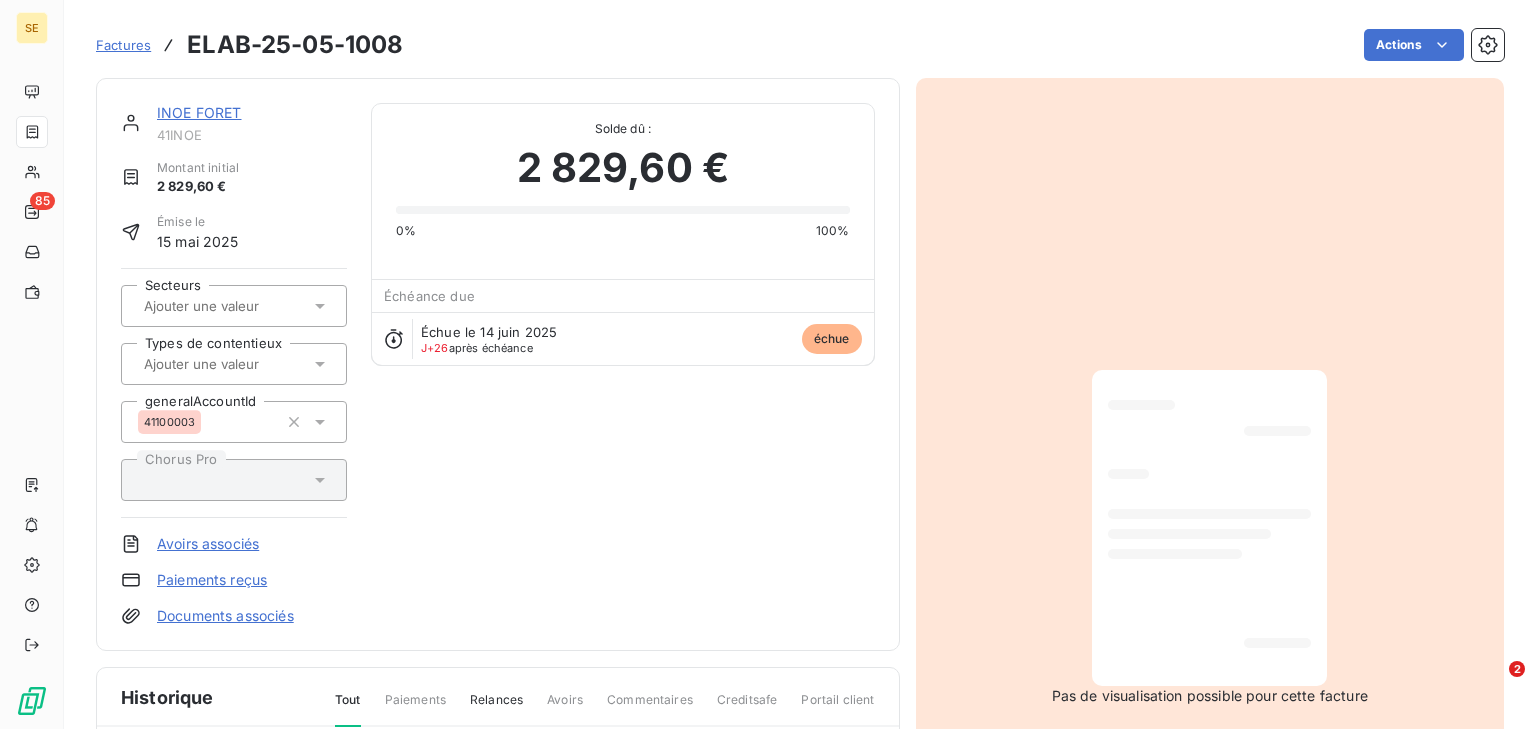 click on "41100003" at bounding box center [208, 422] 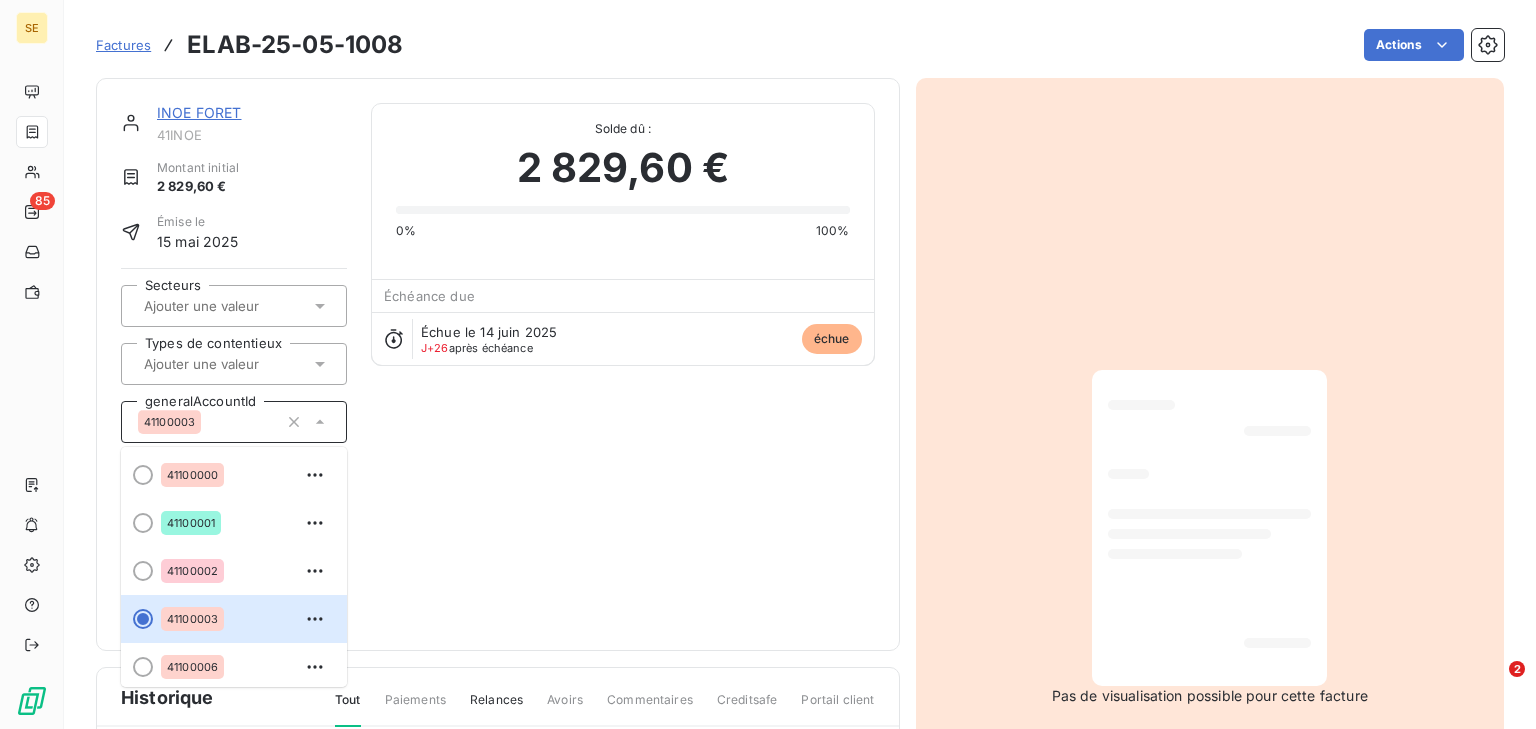 click at bounding box center (314, 422) 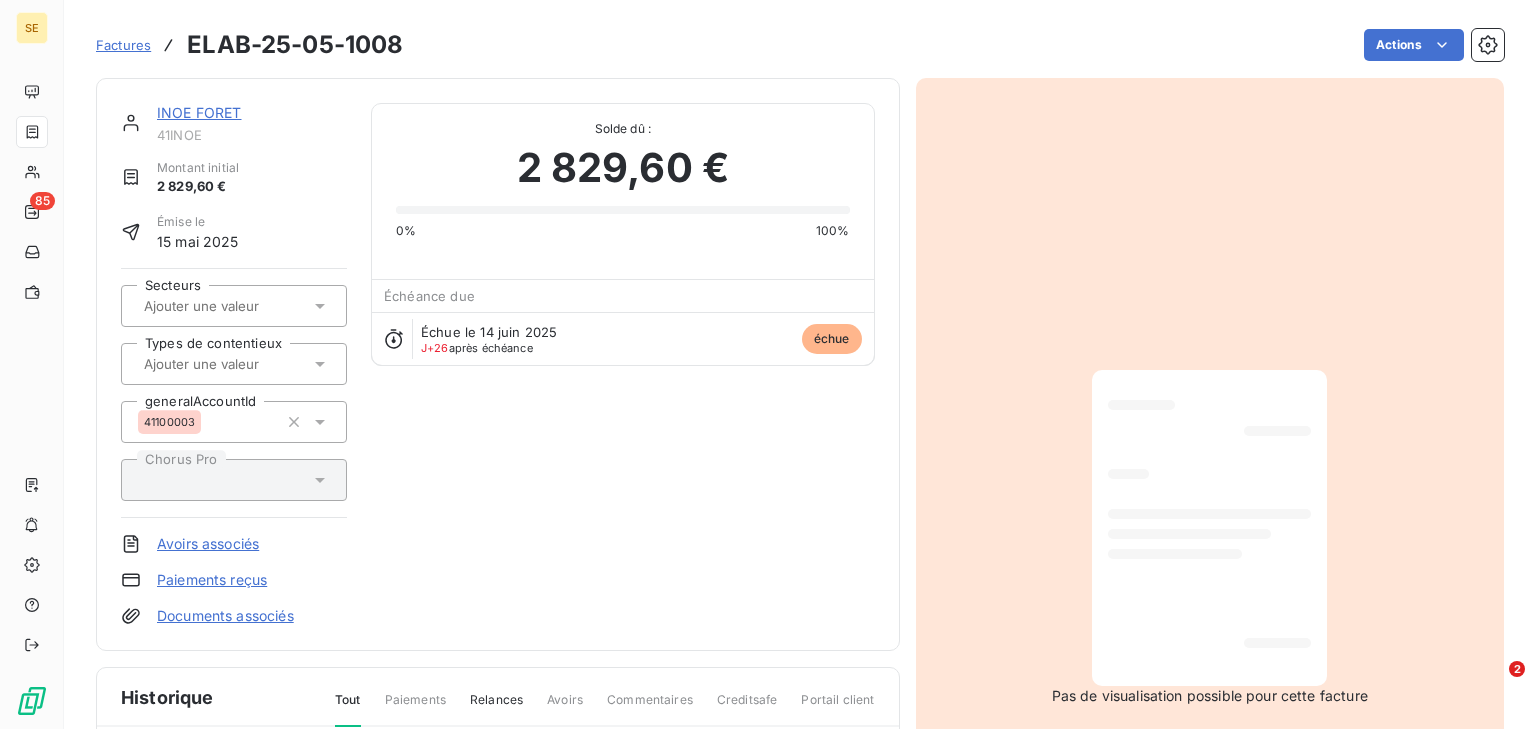 click at bounding box center [242, 480] 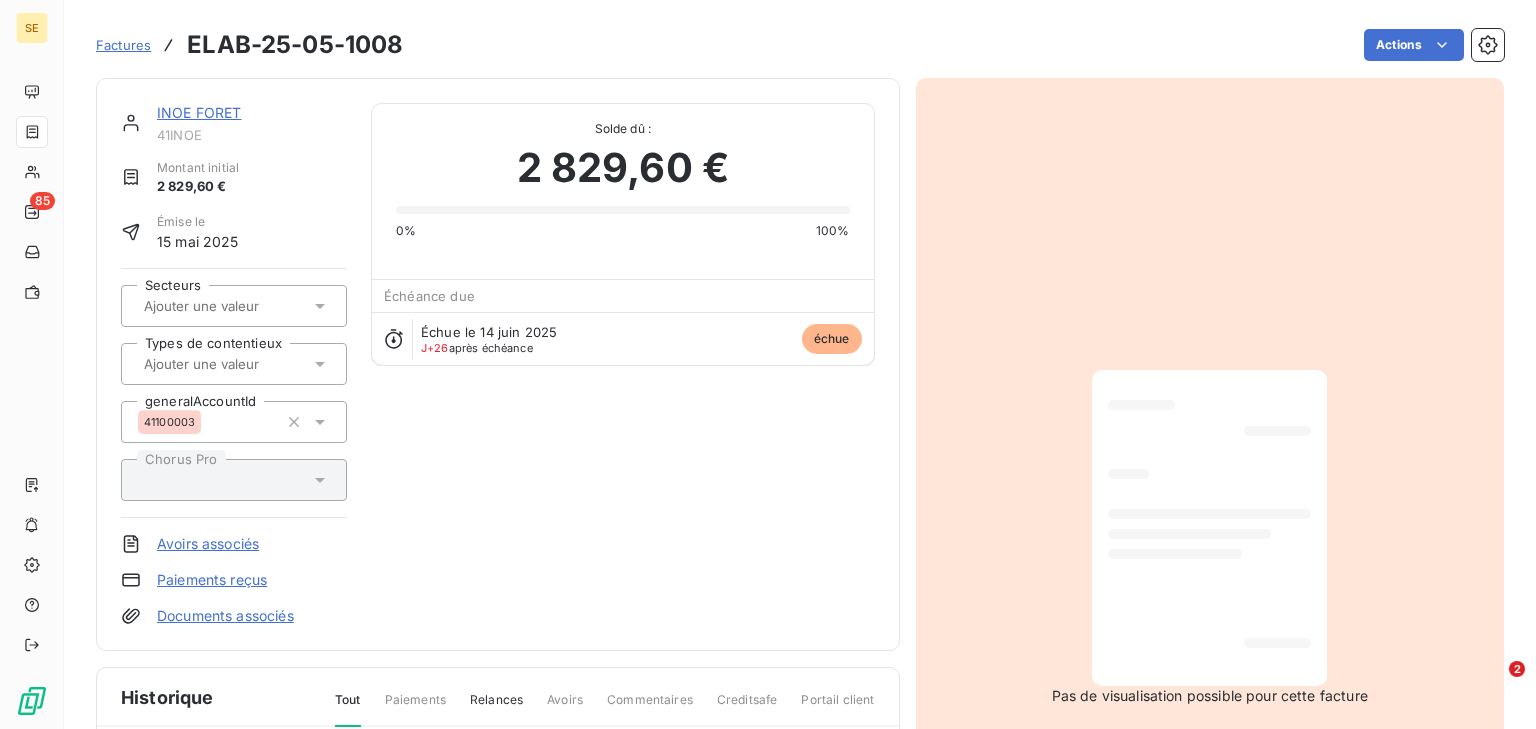 click at bounding box center [234, 364] 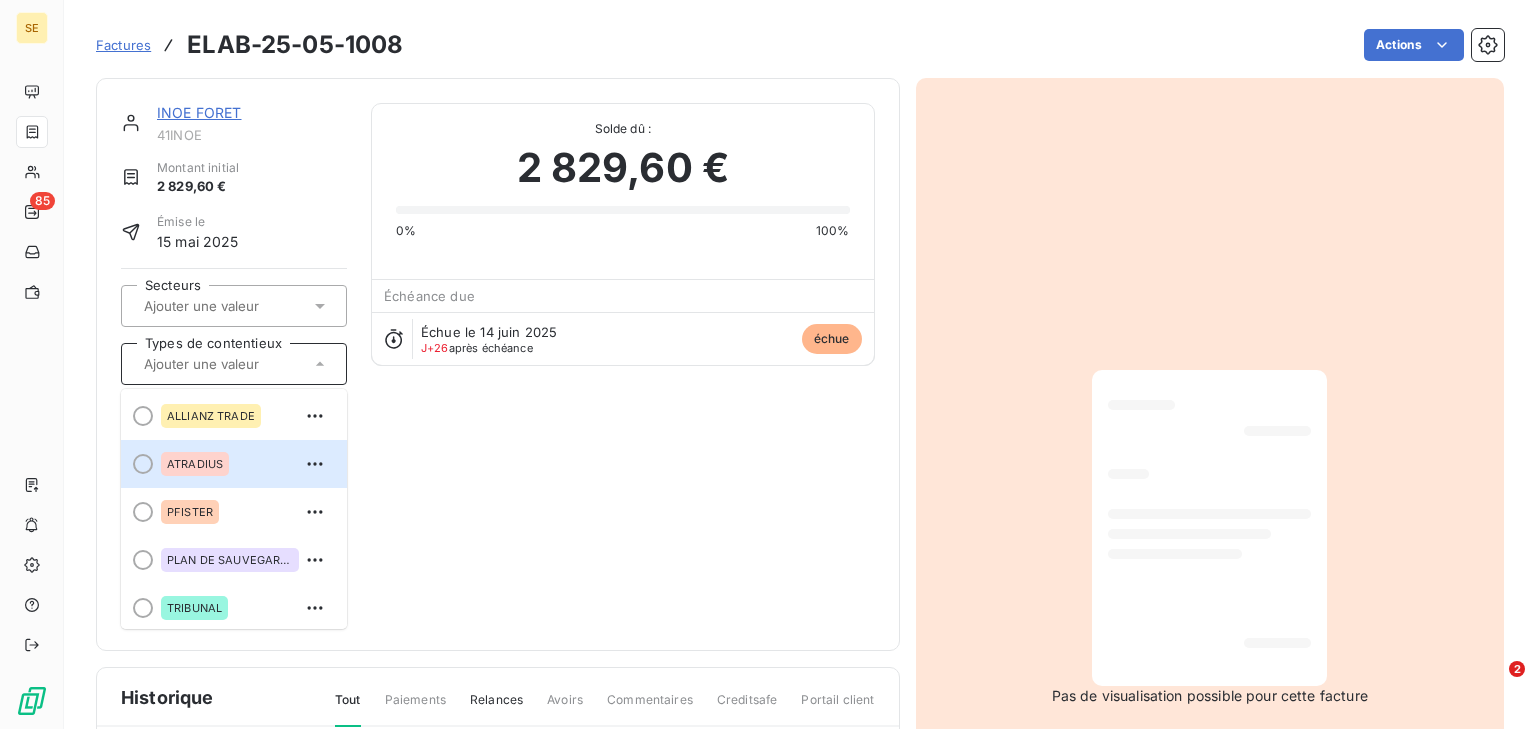 scroll, scrollTop: 0, scrollLeft: 0, axis: both 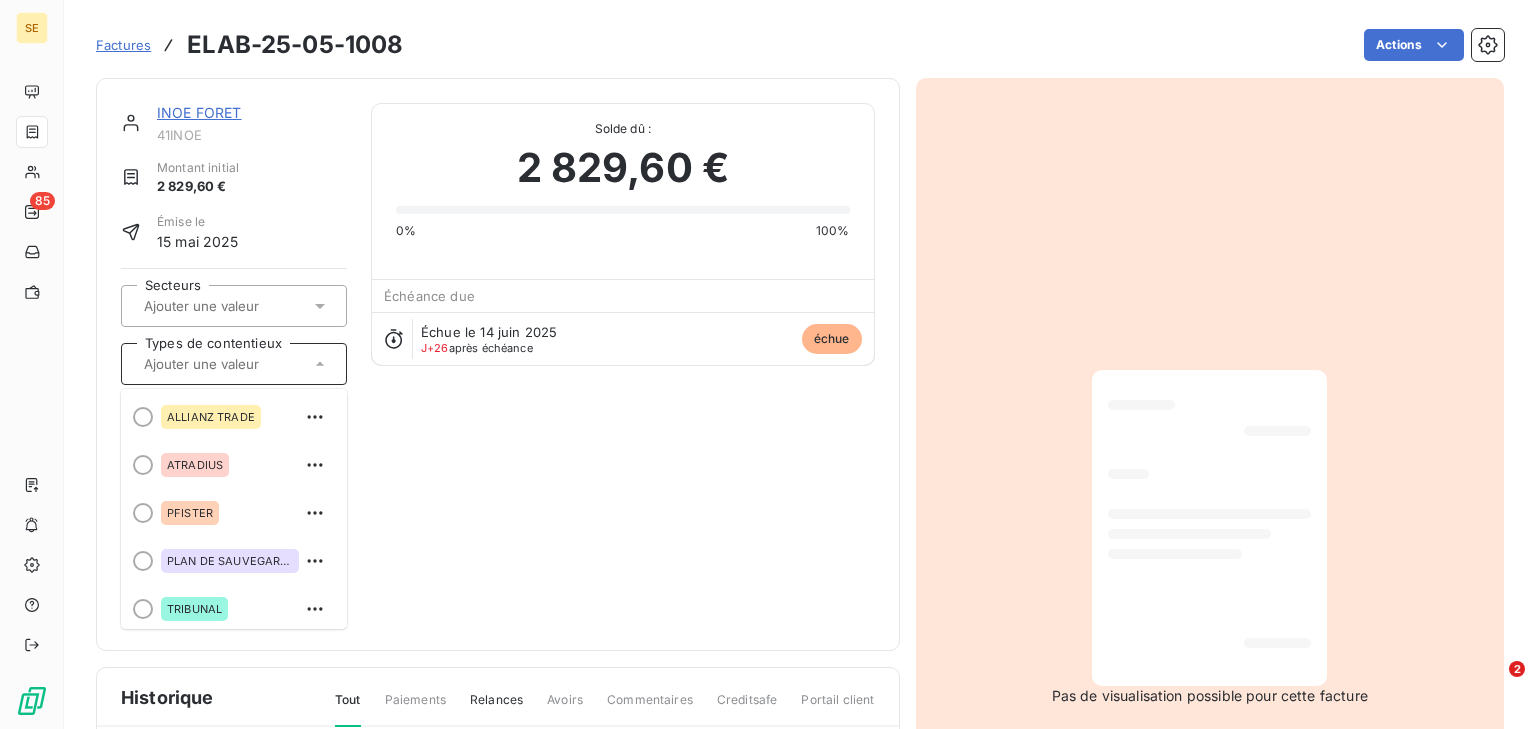 click on "INOE FORET 41INOE Montant initial 2 829,60 € Émise le [DATE] Secteurs Types de contentieux ALLIANZ TRADE ATRADIUS PFISTER PLAN DE SAUVEGARDE TRIBUNAL generalAccountId 41100003 Chorus Pro Avoirs associés Paiements reçus Documents associés Solde dû : 2 829,60 € 0% 100% Échéance due Échue le [DATE] J+26  après échéance échue" at bounding box center [498, 364] 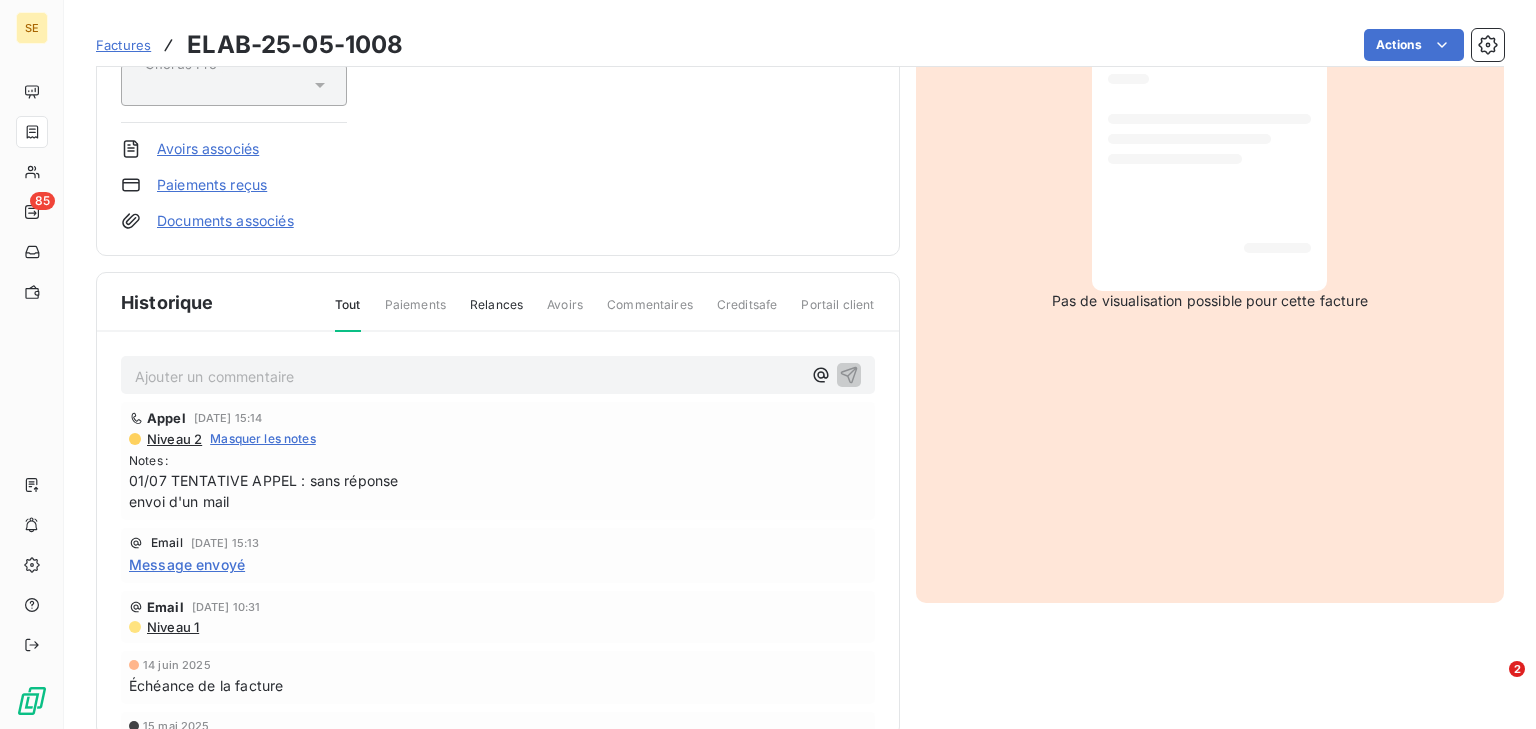 scroll, scrollTop: 400, scrollLeft: 0, axis: vertical 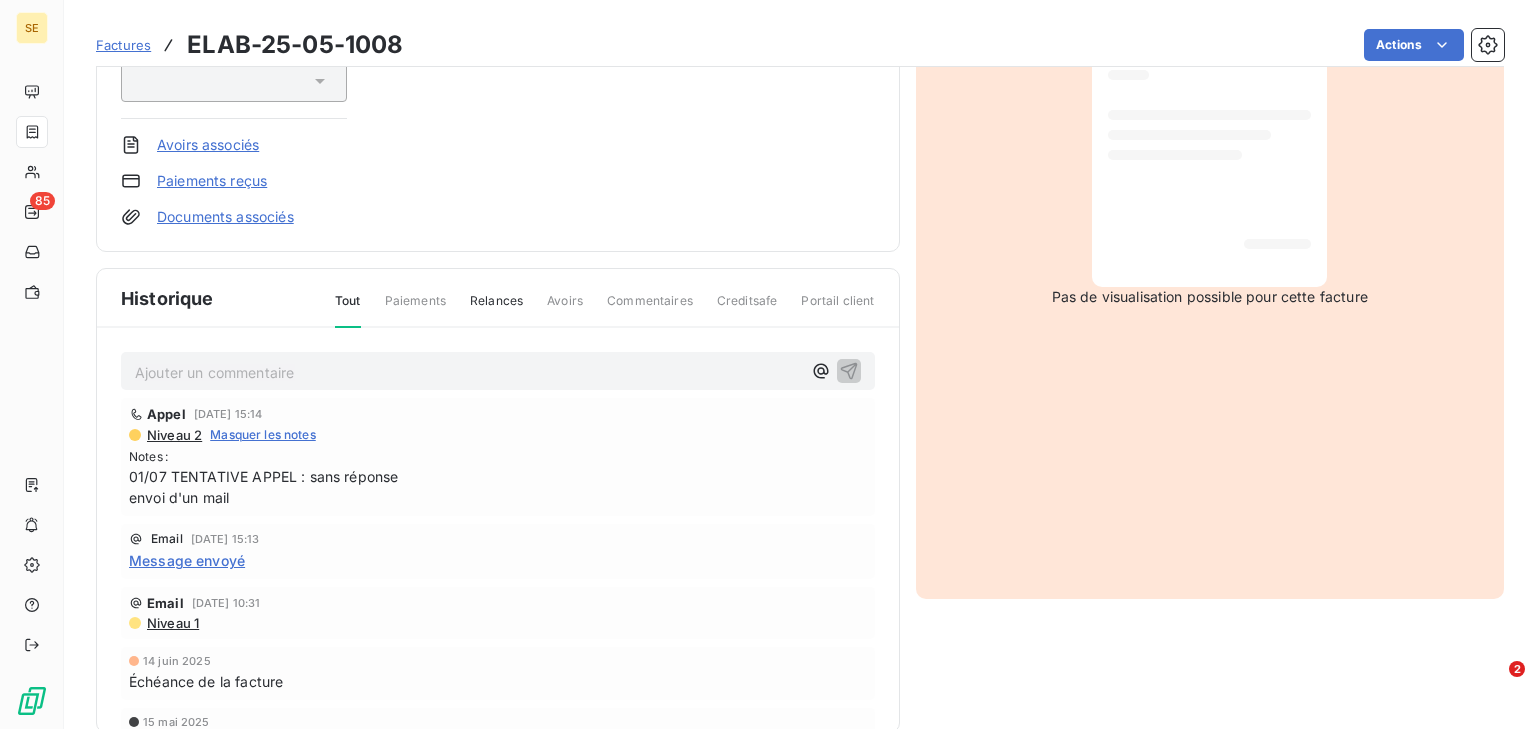 click on "Paiements" at bounding box center [415, 309] 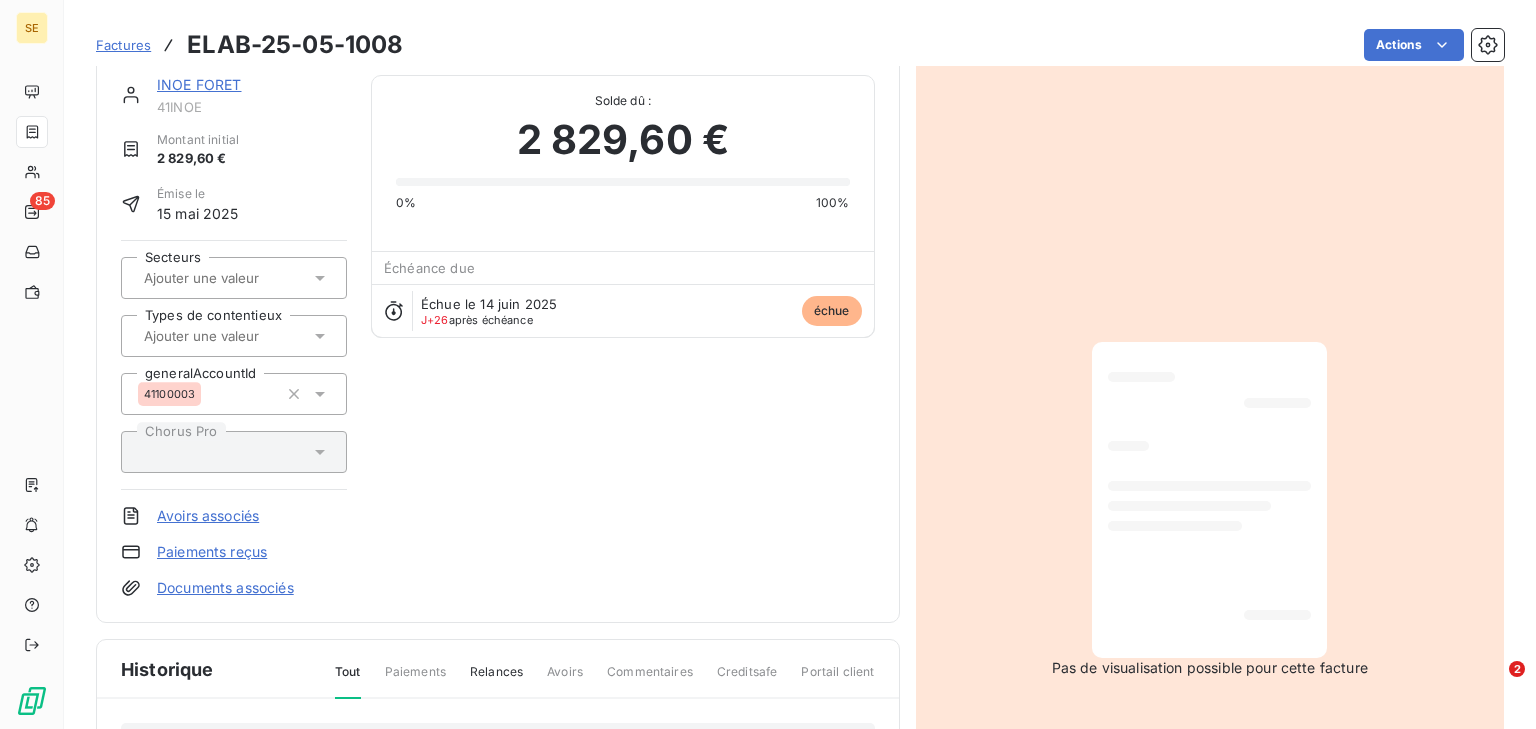 scroll, scrollTop: 0, scrollLeft: 0, axis: both 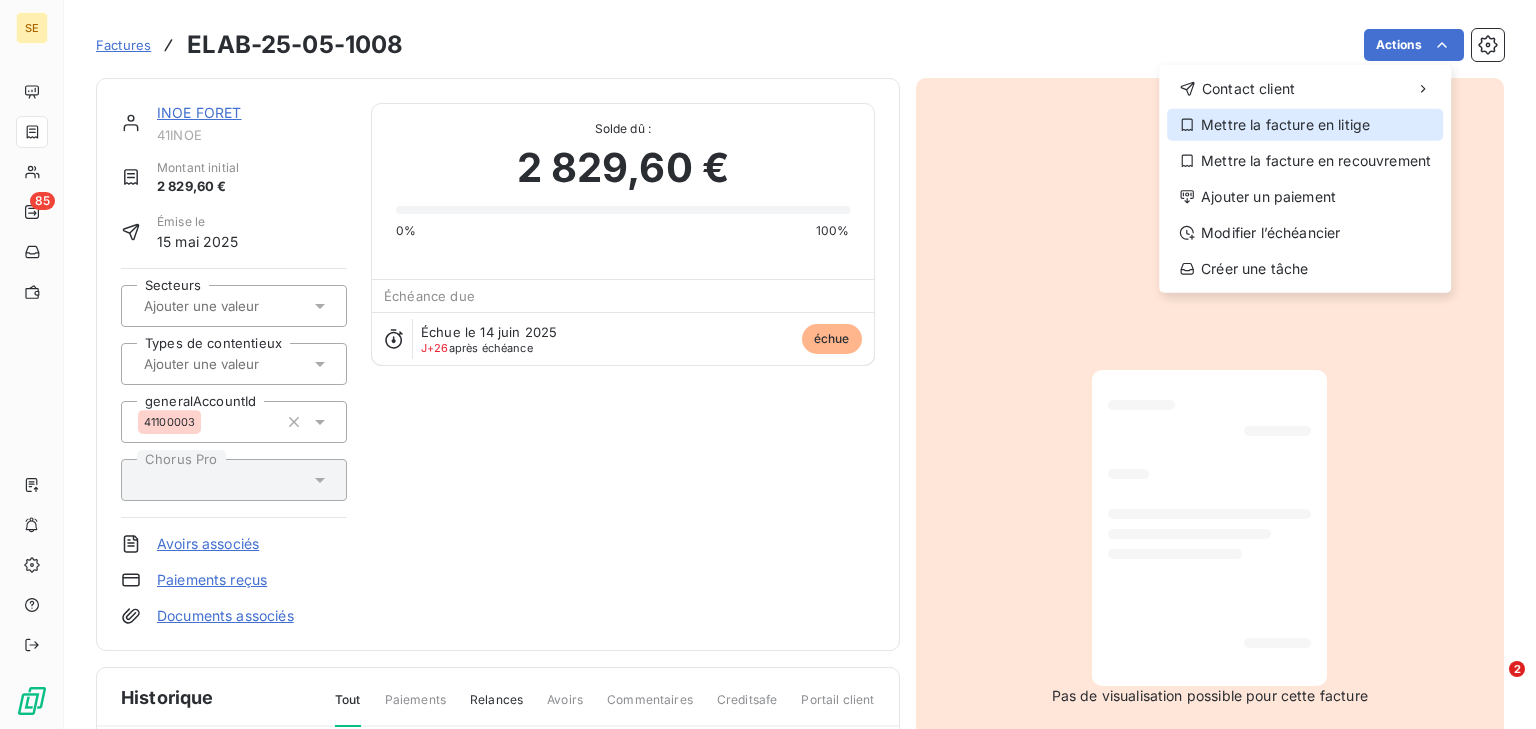 click on "Mettre la facture en litige" at bounding box center (1305, 125) 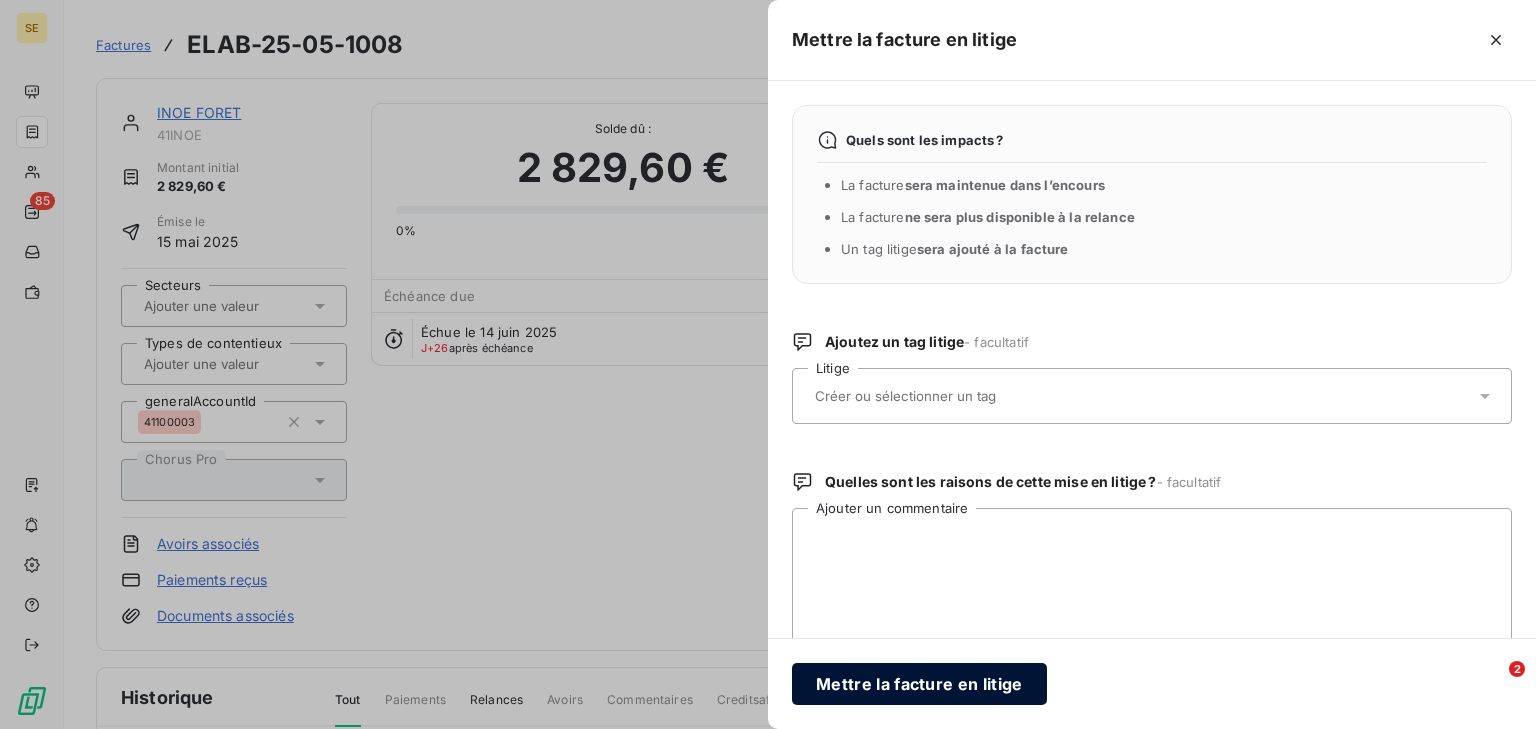click on "Mettre la facture en litige" at bounding box center (919, 684) 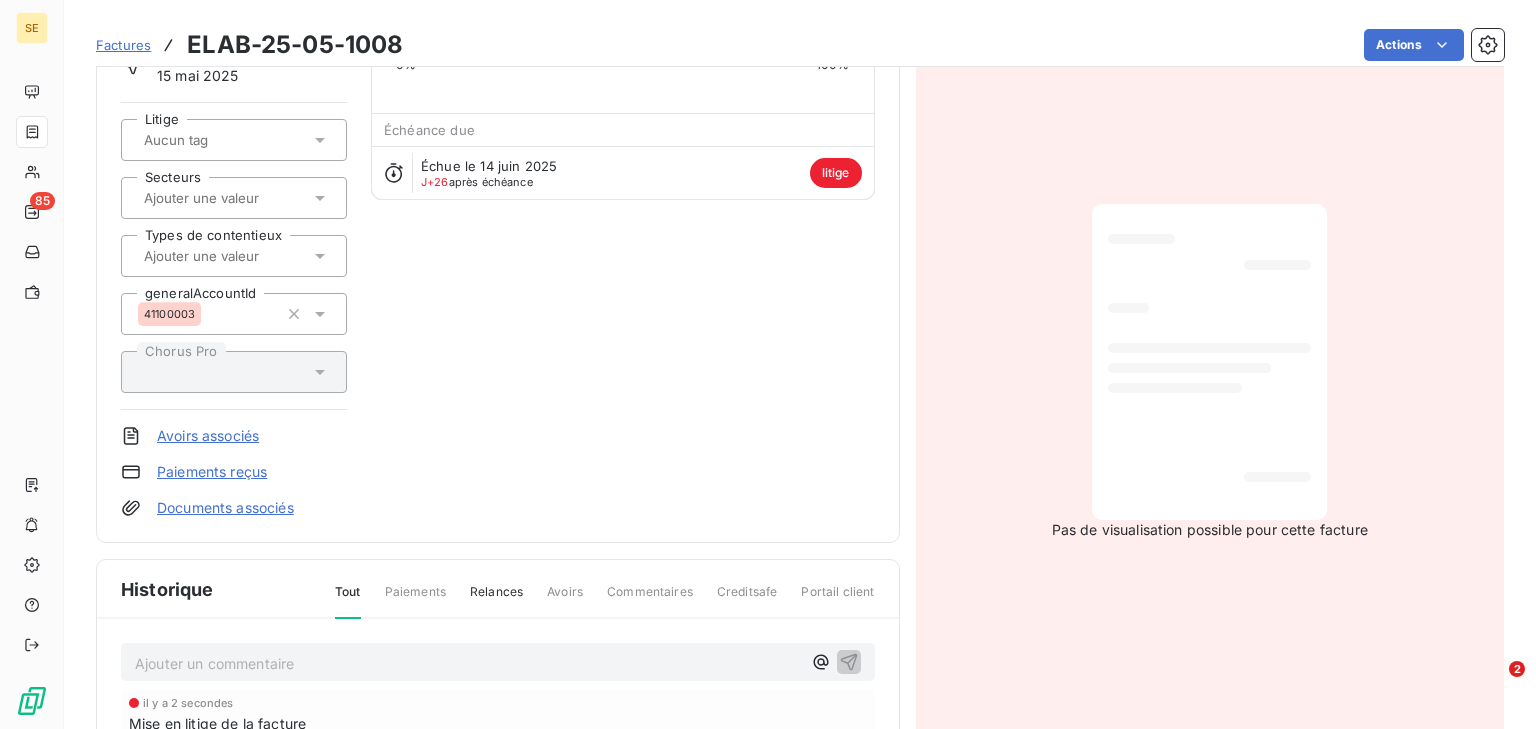 scroll, scrollTop: 0, scrollLeft: 0, axis: both 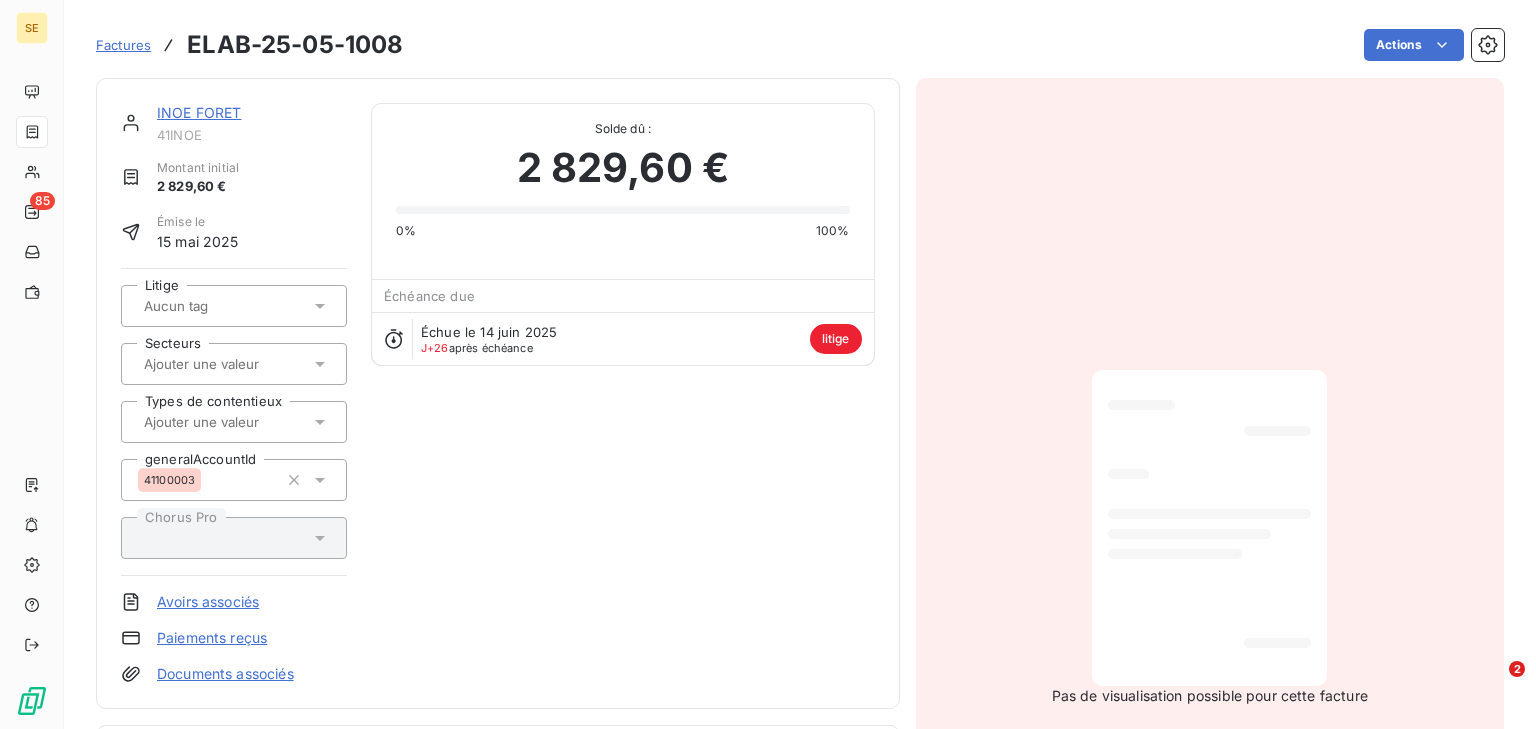 click on "INOE FORET" at bounding box center (199, 112) 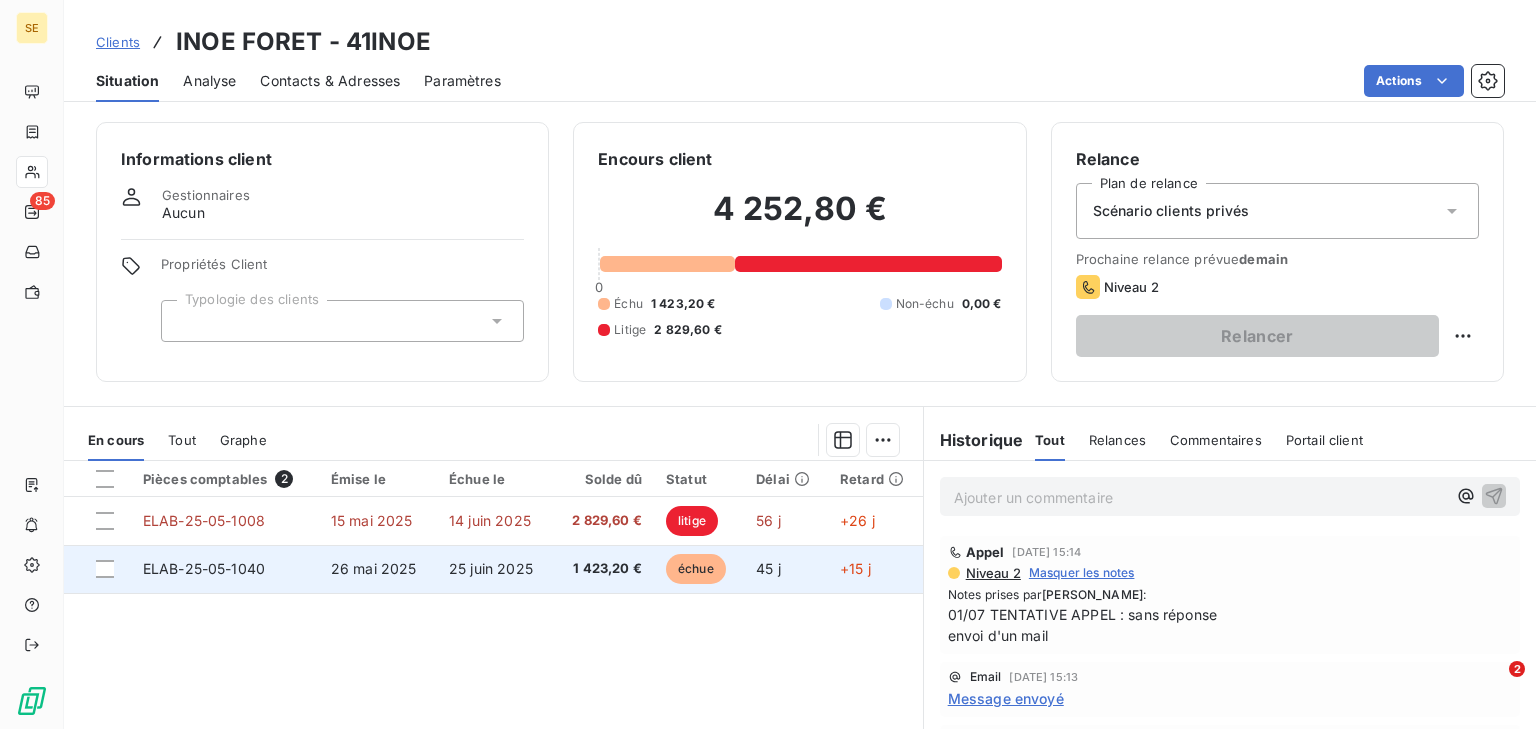 click on "25 juin 2025" at bounding box center [491, 568] 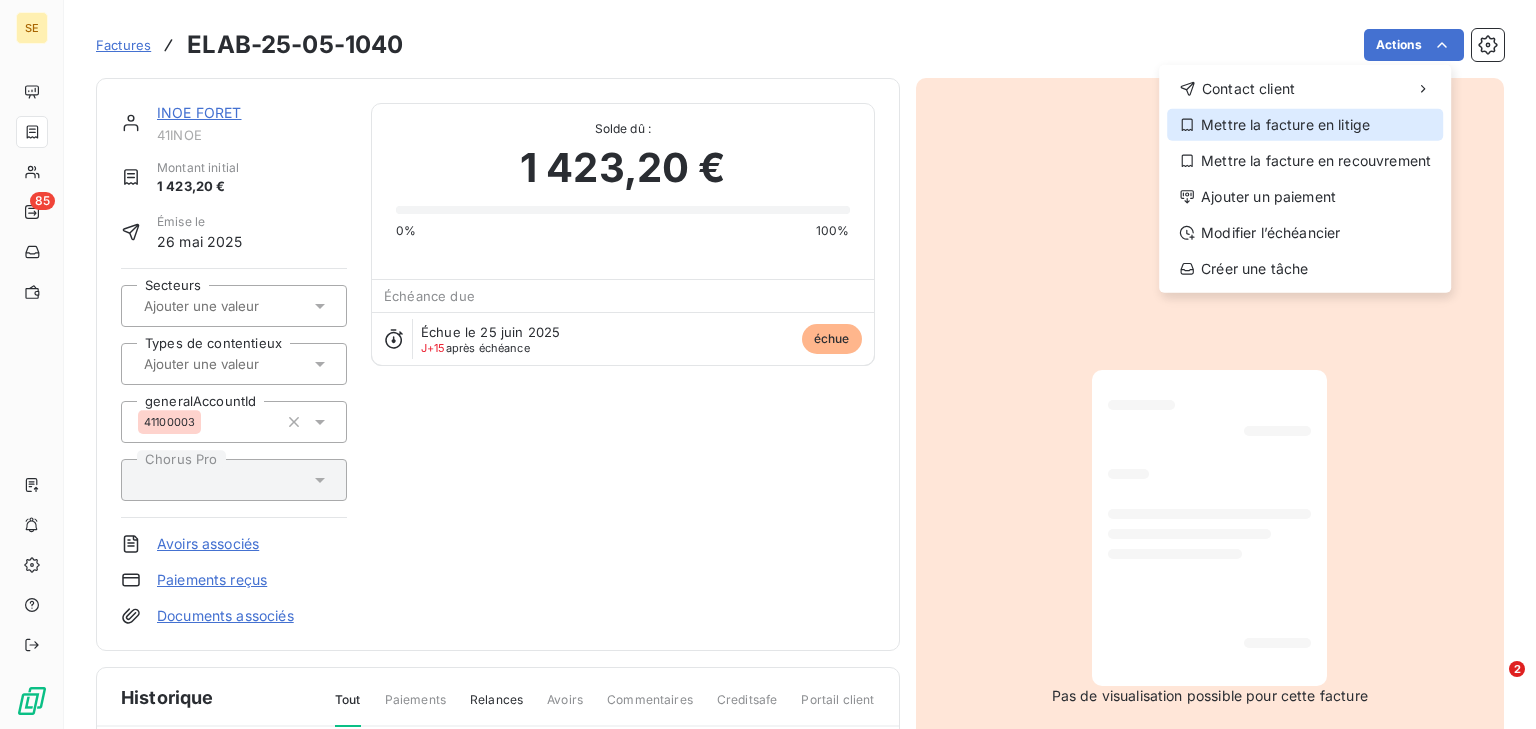 click on "Mettre la facture en litige" at bounding box center [1305, 125] 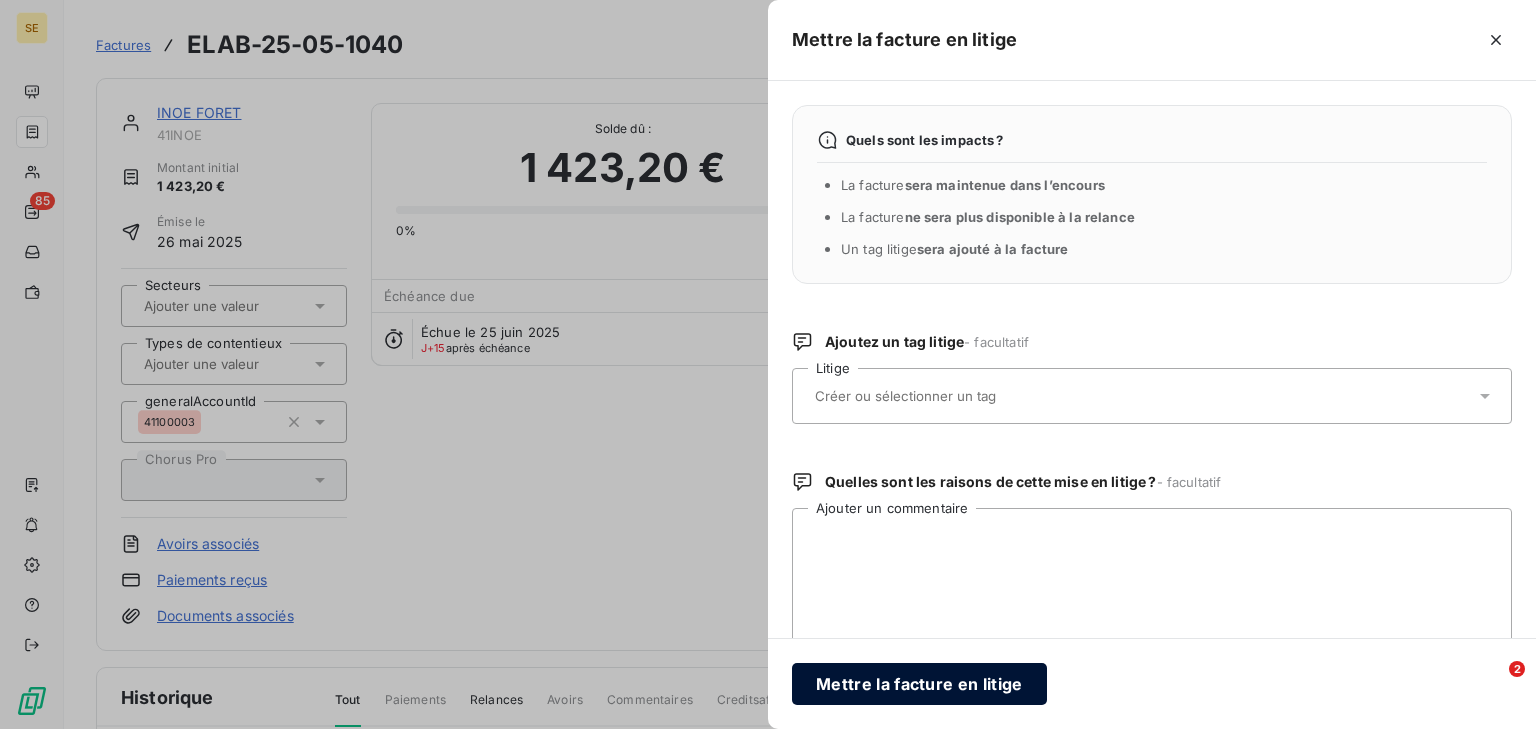 click on "Mettre la facture en litige" at bounding box center (919, 684) 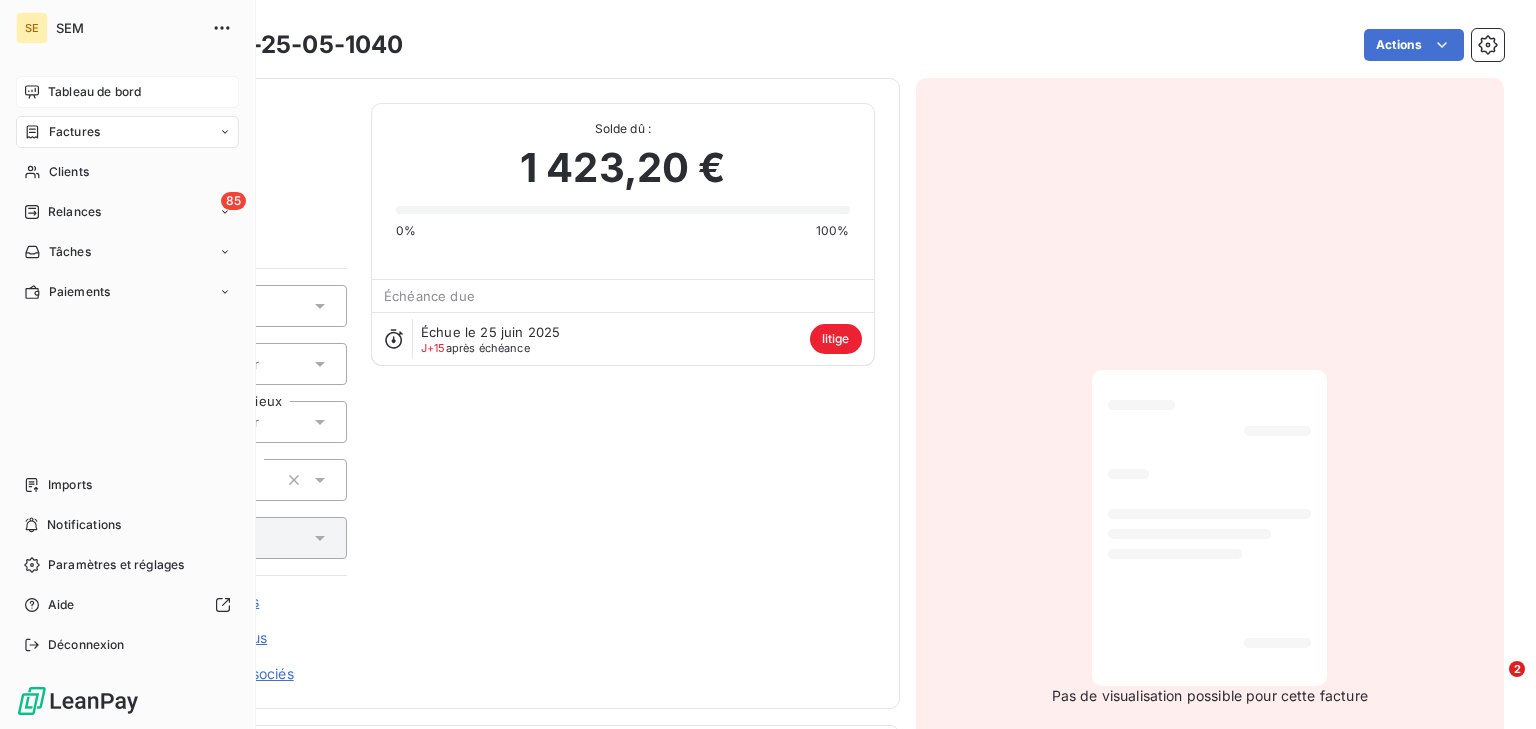 click on "Tableau de bord" at bounding box center (94, 92) 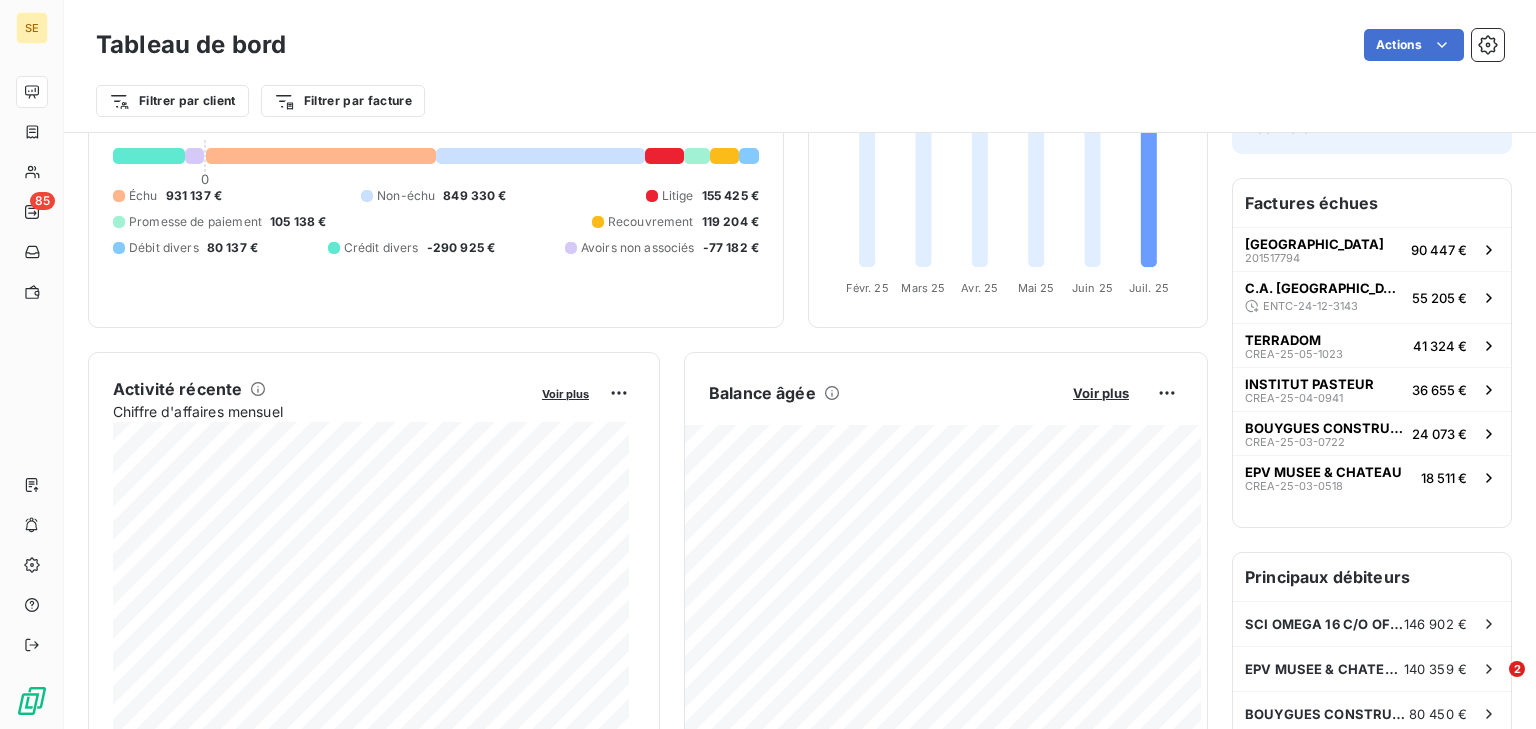 scroll, scrollTop: 0, scrollLeft: 0, axis: both 